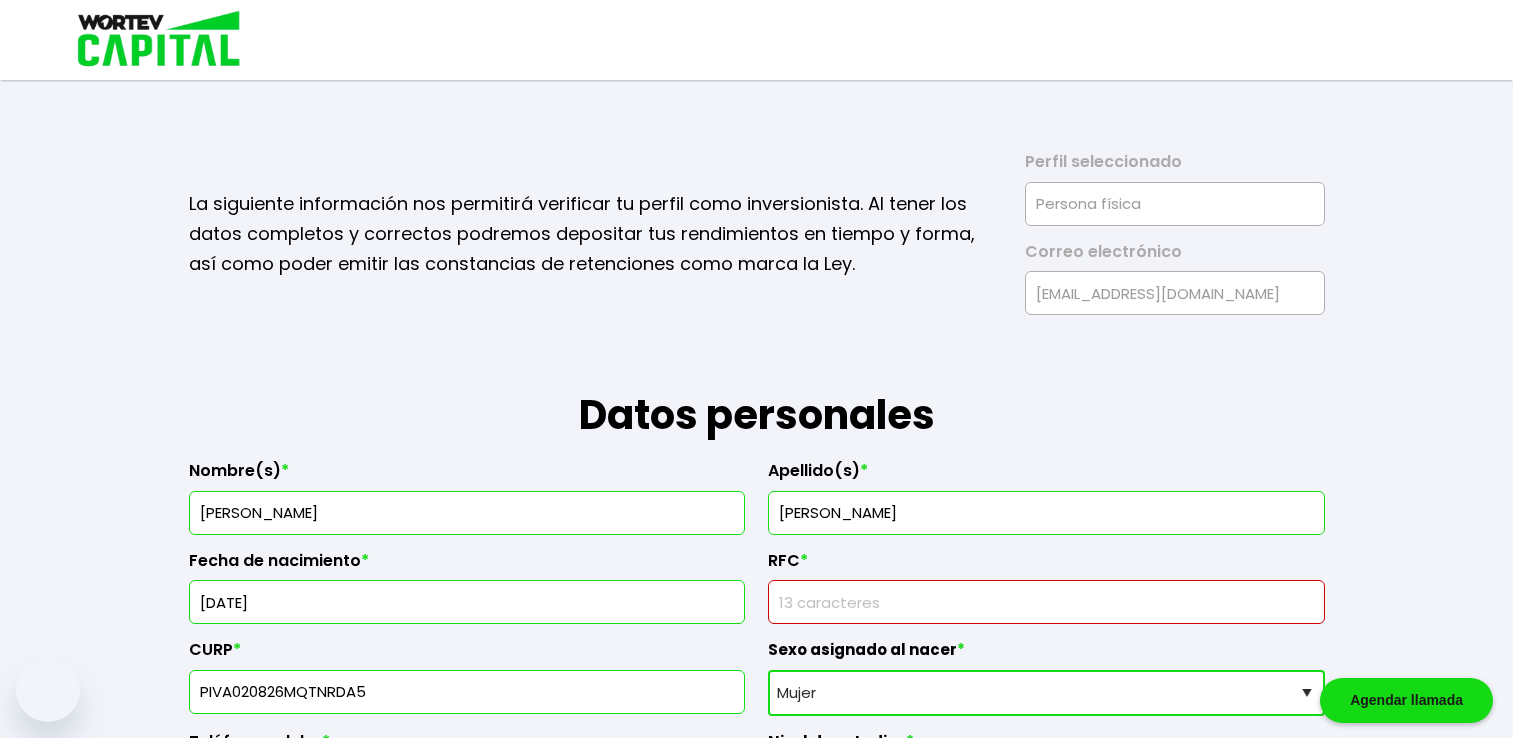 select on "Mujer" 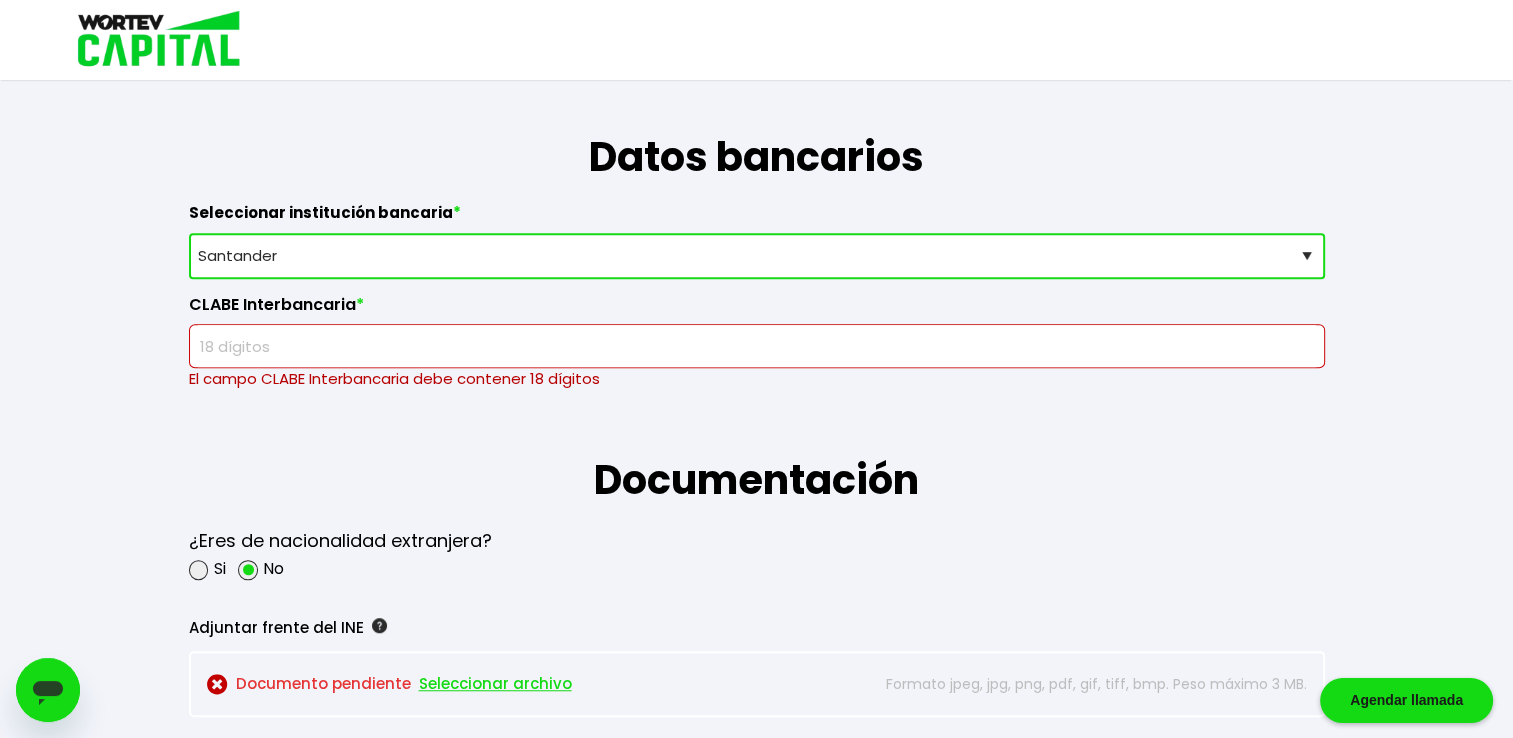 scroll, scrollTop: 0, scrollLeft: 0, axis: both 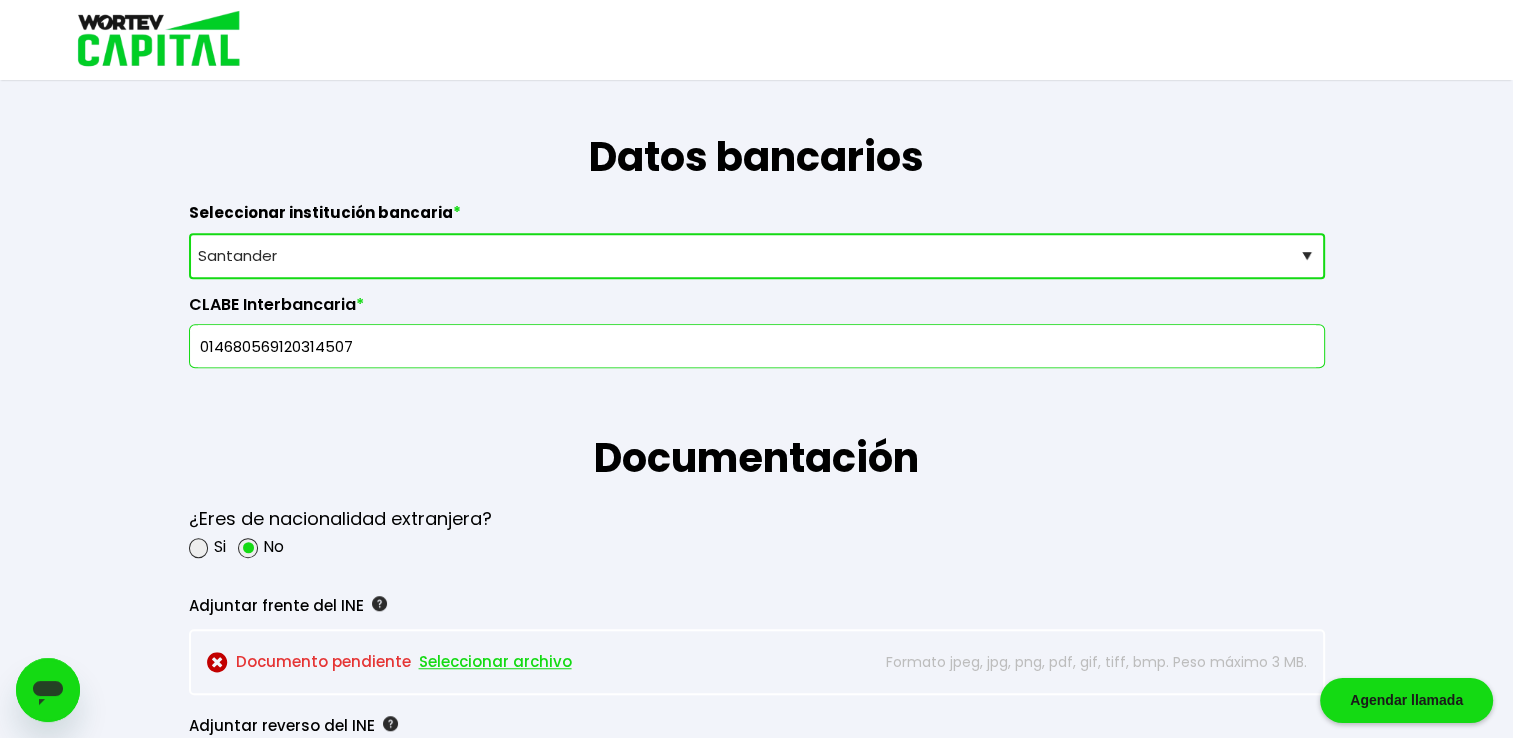 type on "014680569120314507" 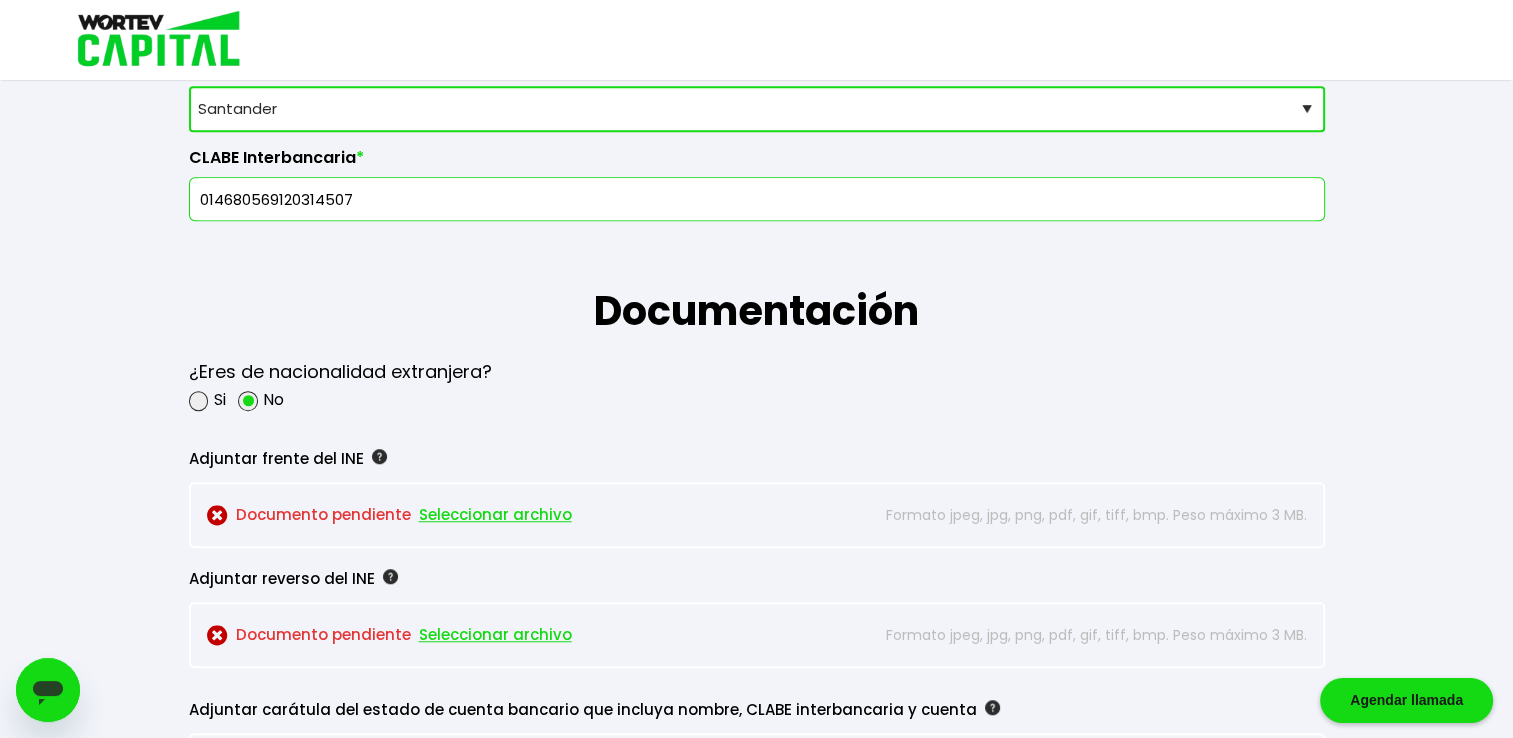scroll, scrollTop: 1435, scrollLeft: 0, axis: vertical 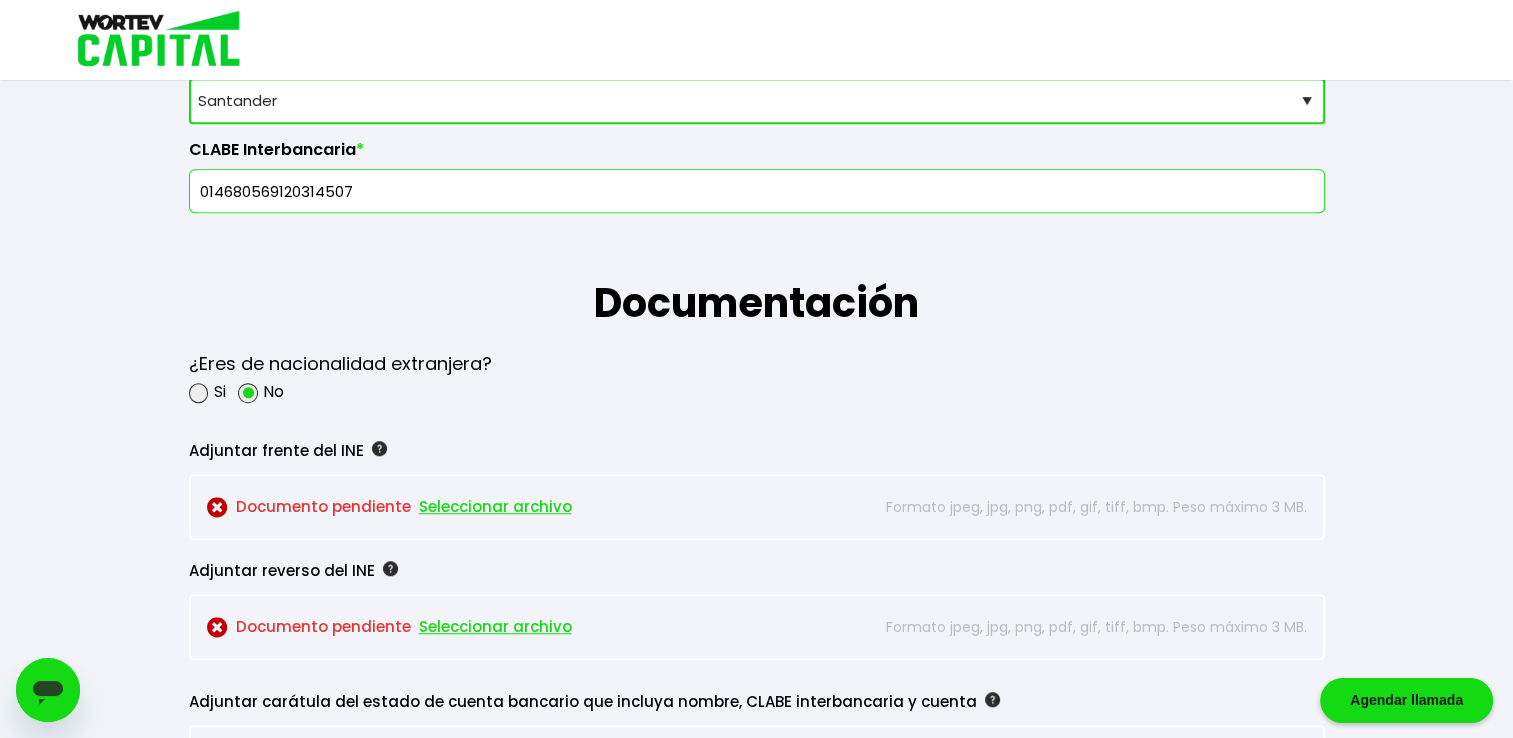 click on "Seleccionar archivo" at bounding box center (495, 507) 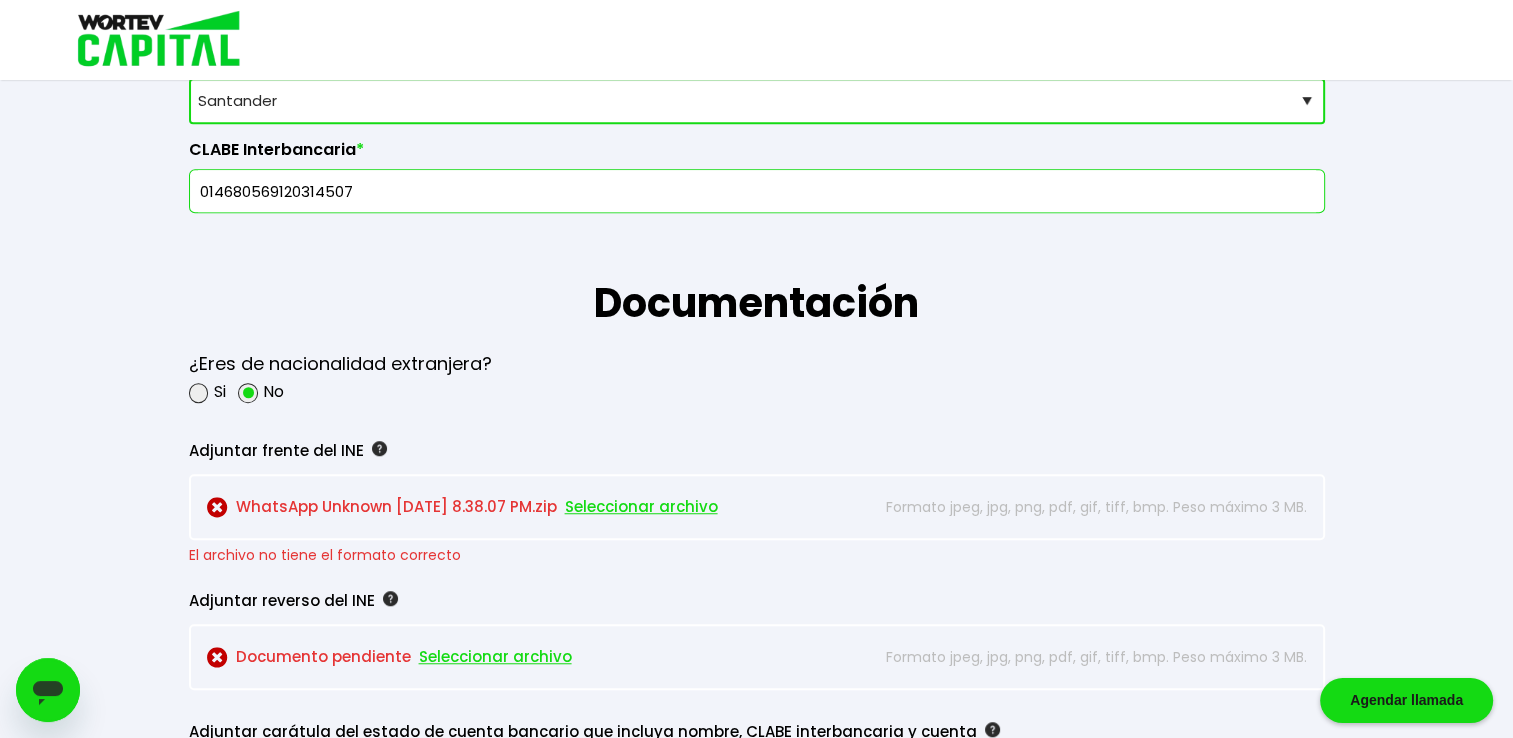 click on "WhatsApp Unknown [DATE] 8.38.07 PM.zip Seleccionar archivo" at bounding box center [534, 507] 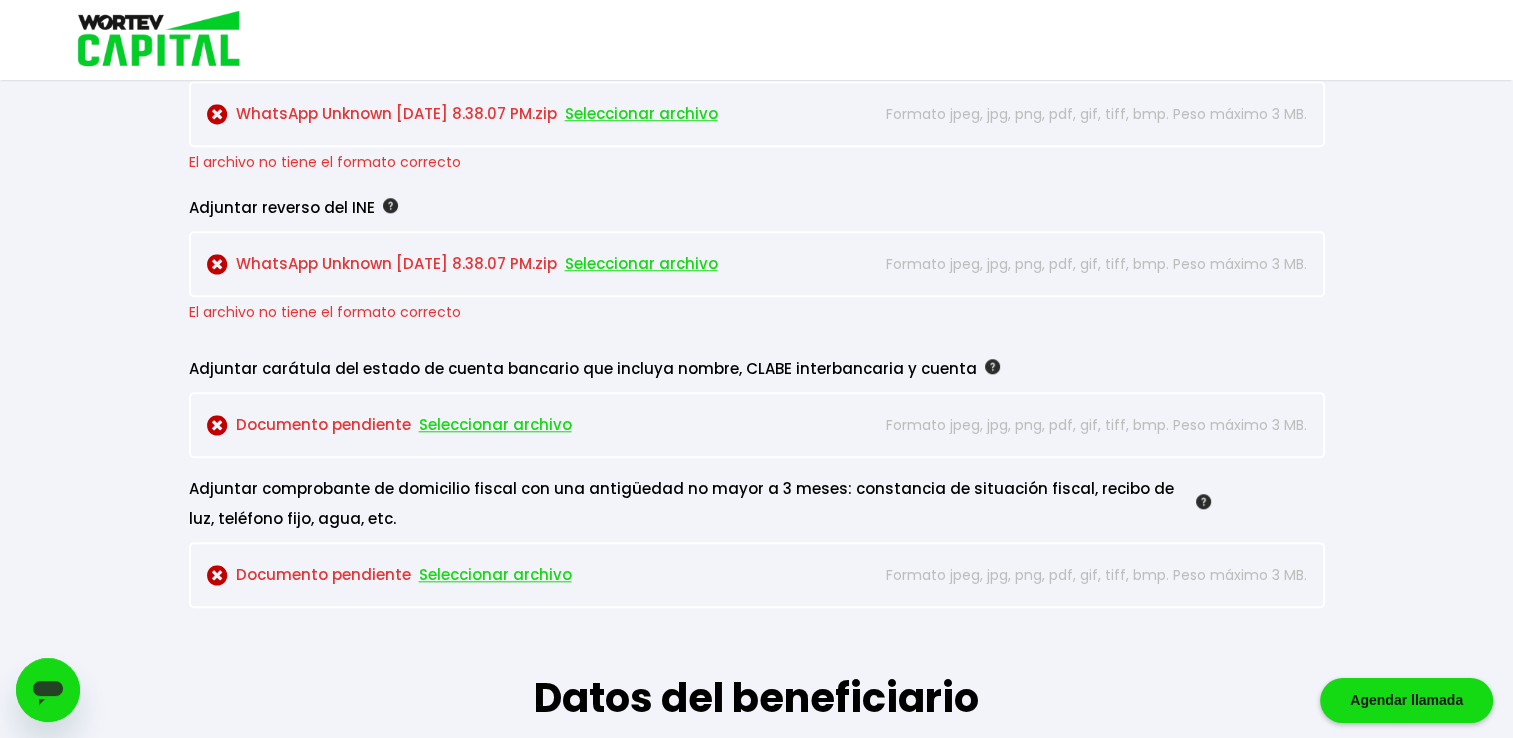 scroll, scrollTop: 1856, scrollLeft: 0, axis: vertical 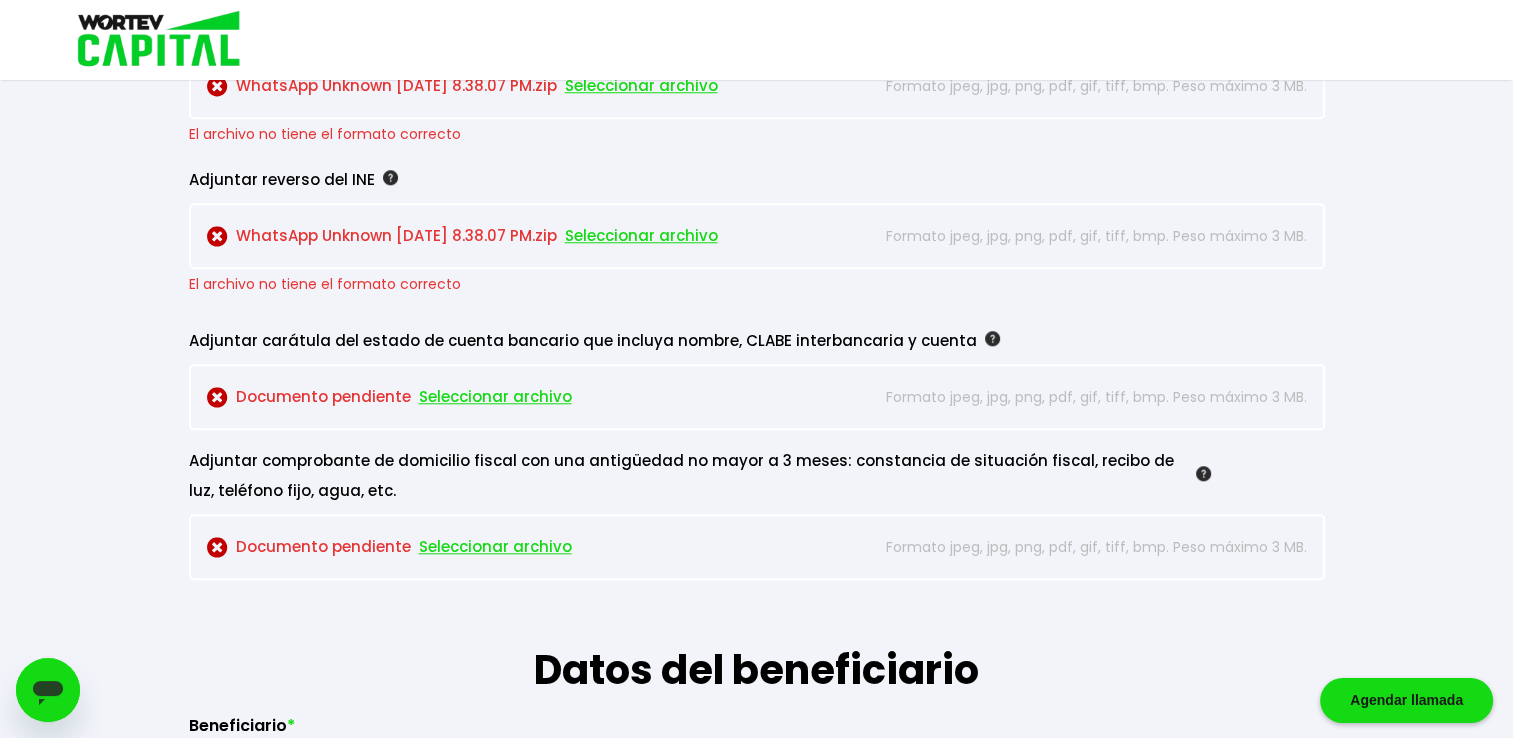 click on "Seleccionar archivo" at bounding box center [495, 397] 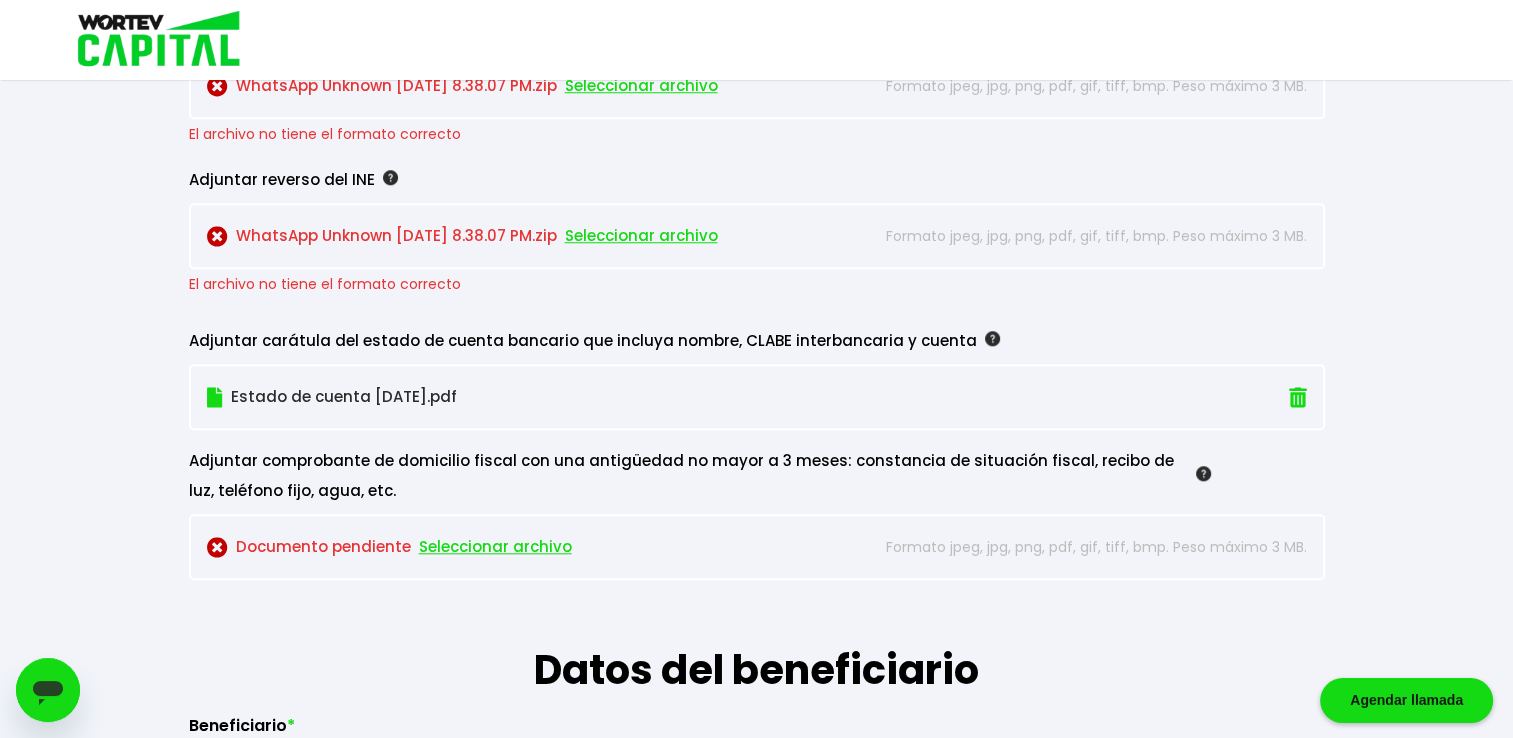 click on "WhatsApp Unknown [DATE] 8.38.07 PM.zip Seleccionar archivo" at bounding box center (534, 236) 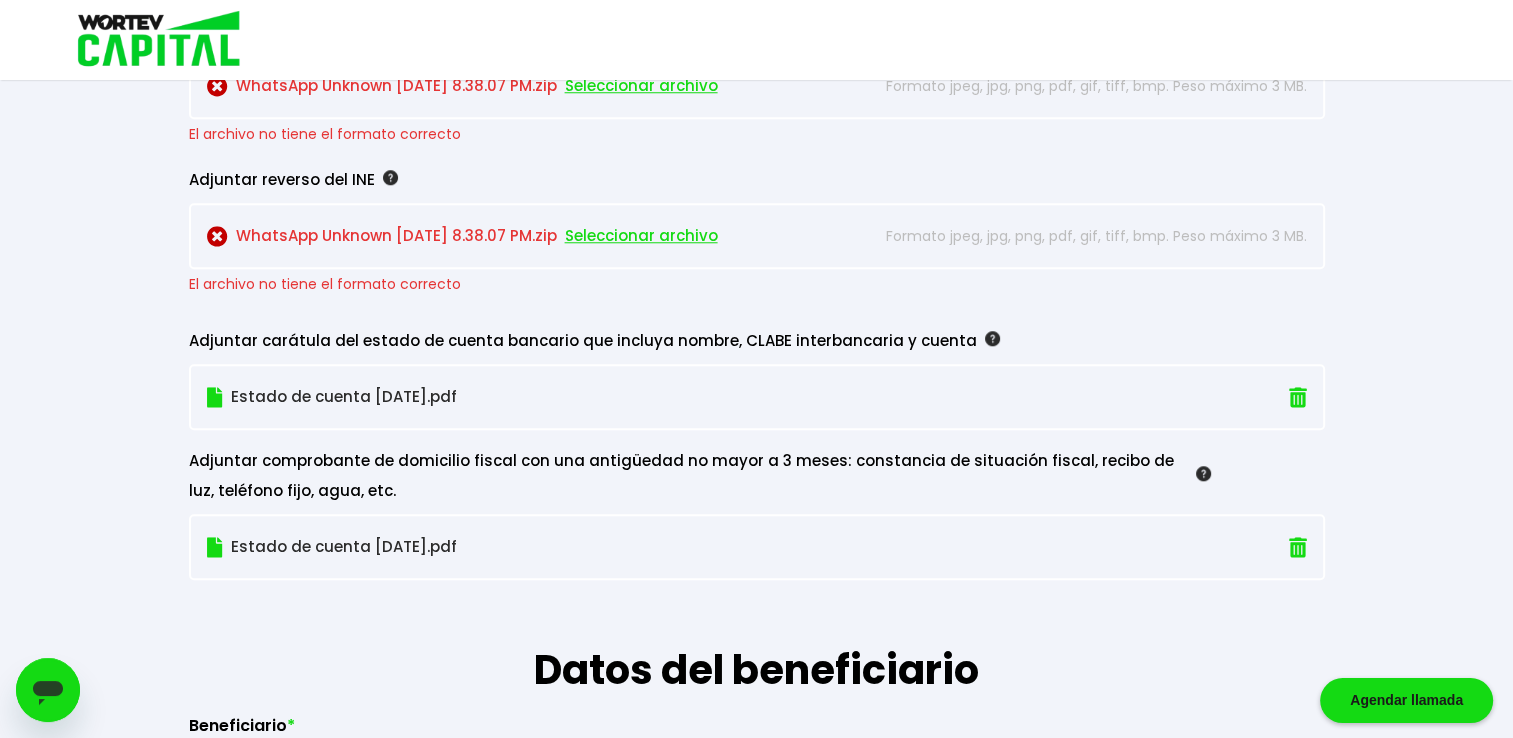click on "Seleccionar archivo" at bounding box center [641, 236] 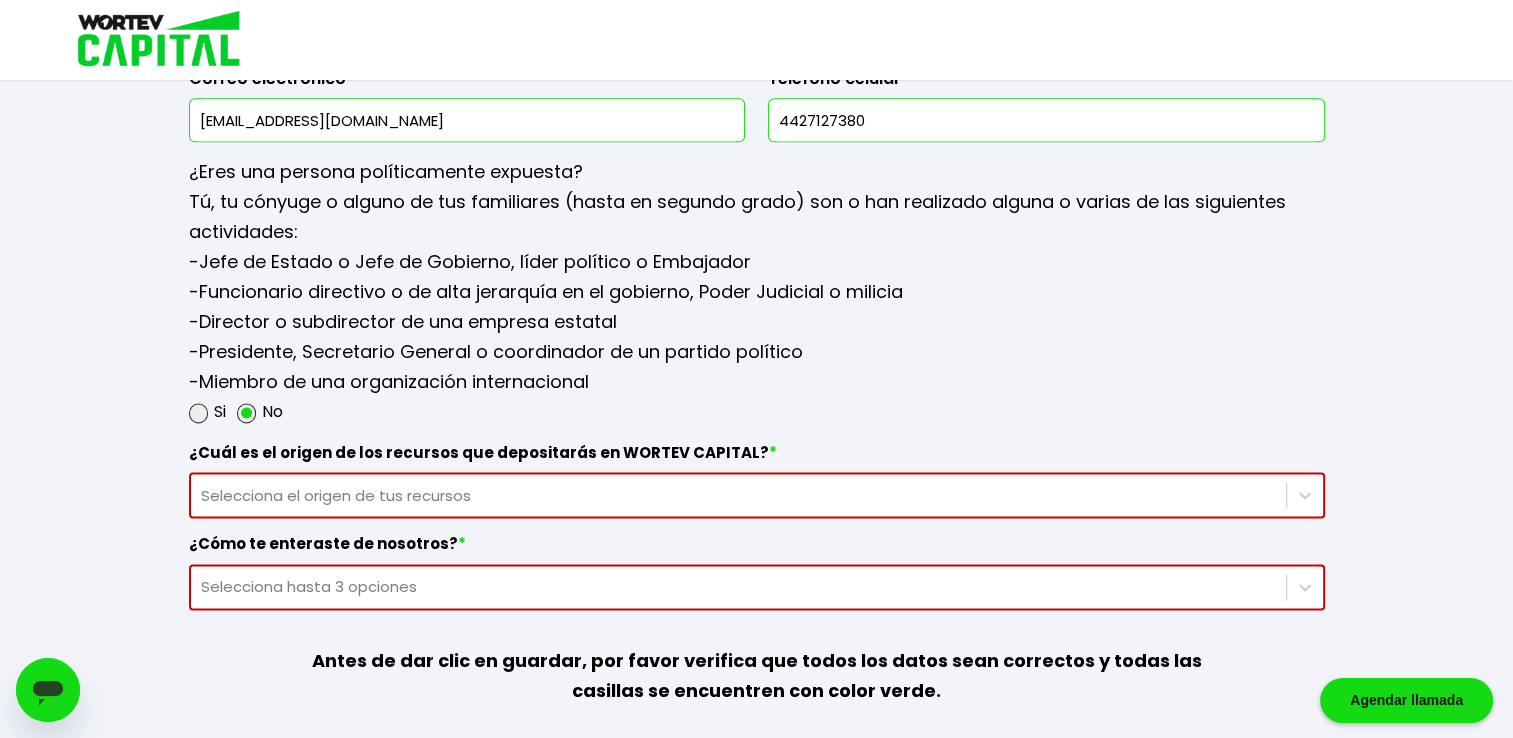 scroll, scrollTop: 2703, scrollLeft: 0, axis: vertical 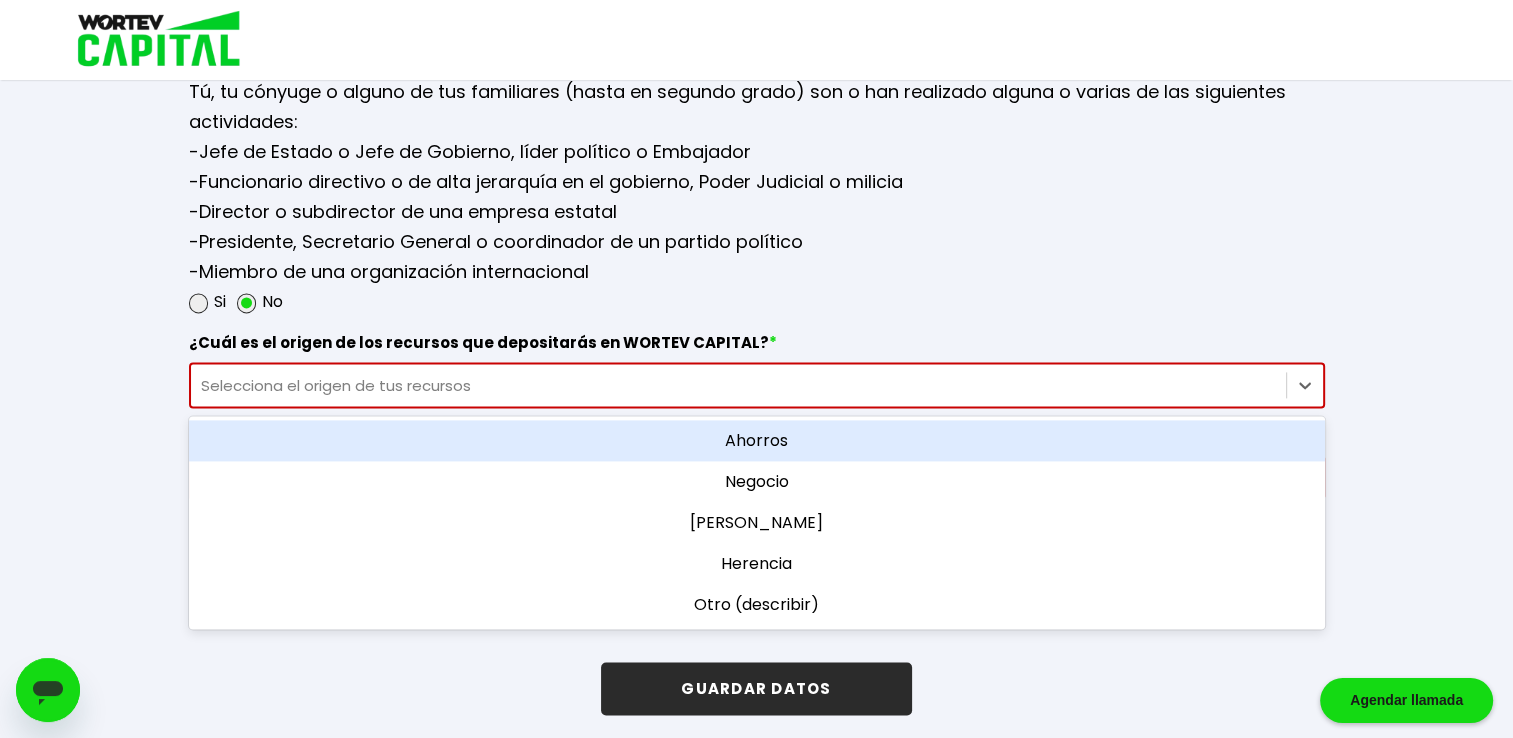 click on "Selecciona el origen de tus recursos" at bounding box center (738, 385) 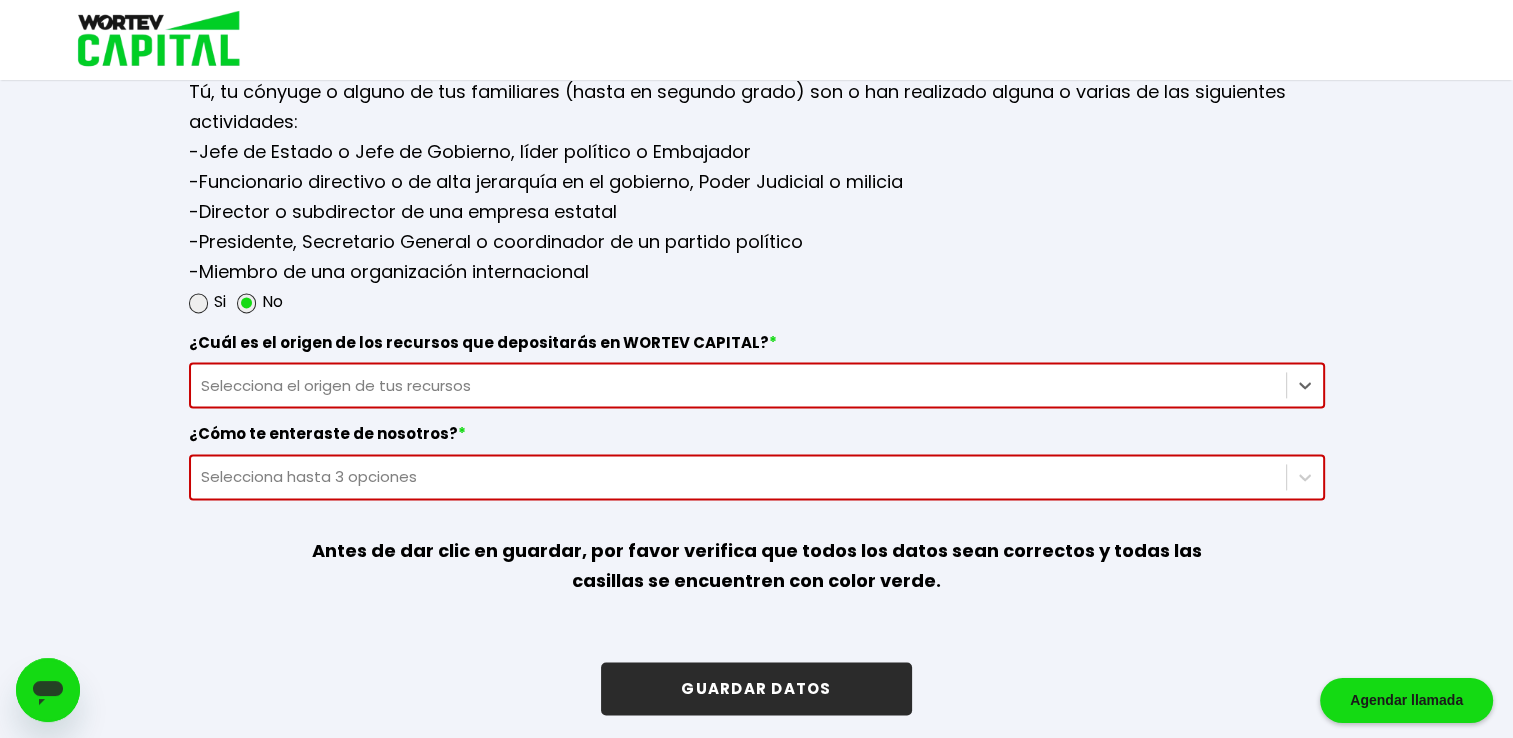 click on "Selecciona el origen de tus recursos" at bounding box center [738, 385] 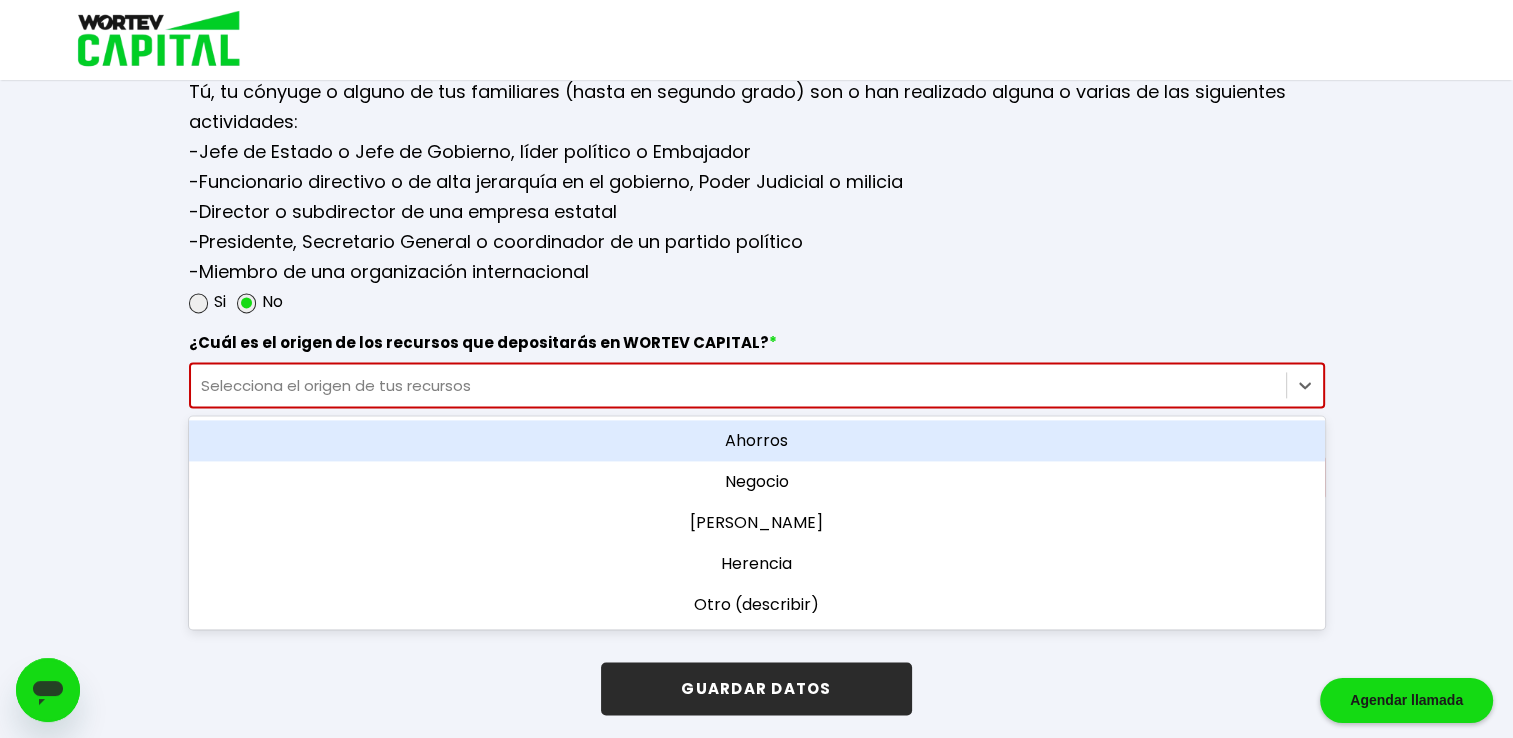click on "Selecciona el origen de tus recursos" at bounding box center (738, 385) 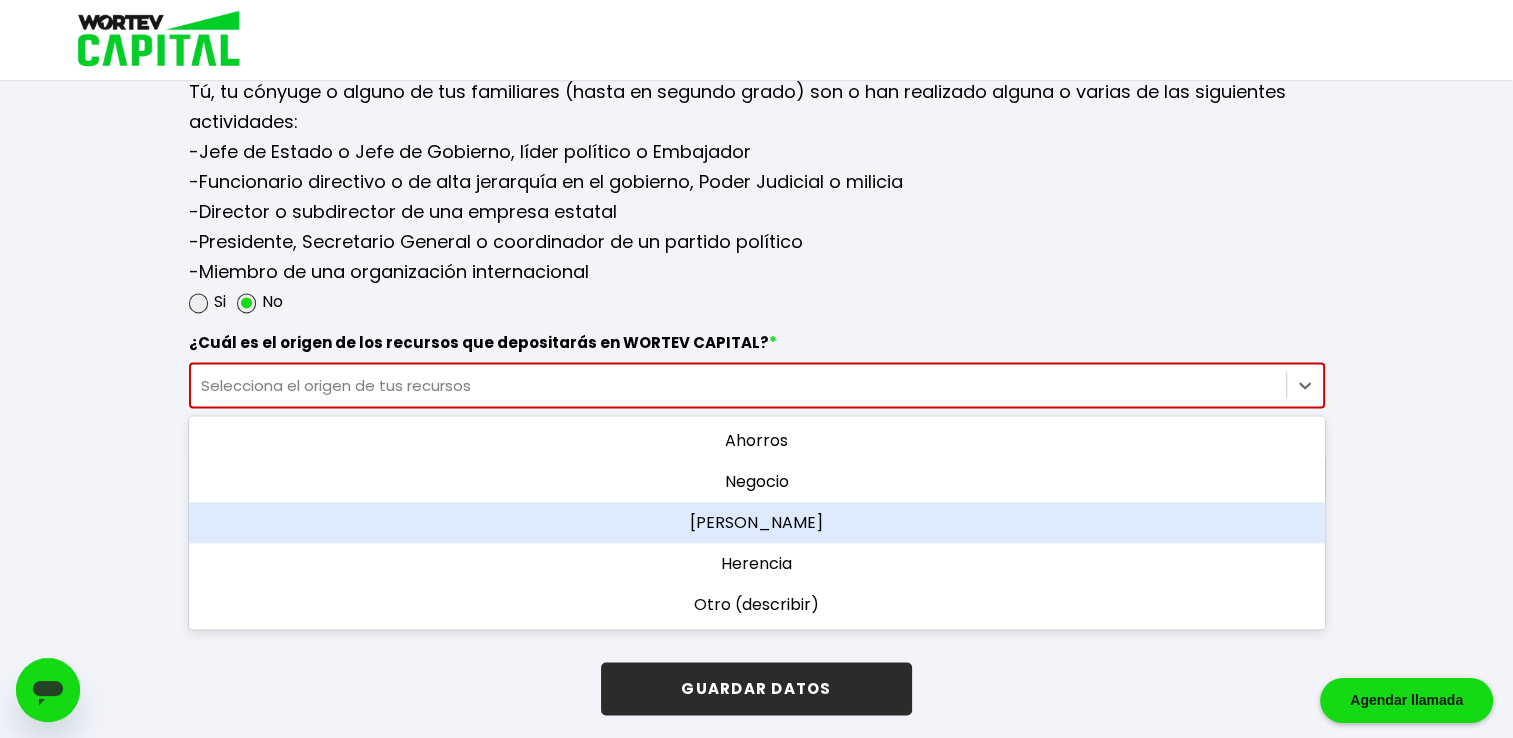 click on "[PERSON_NAME]" at bounding box center [757, 522] 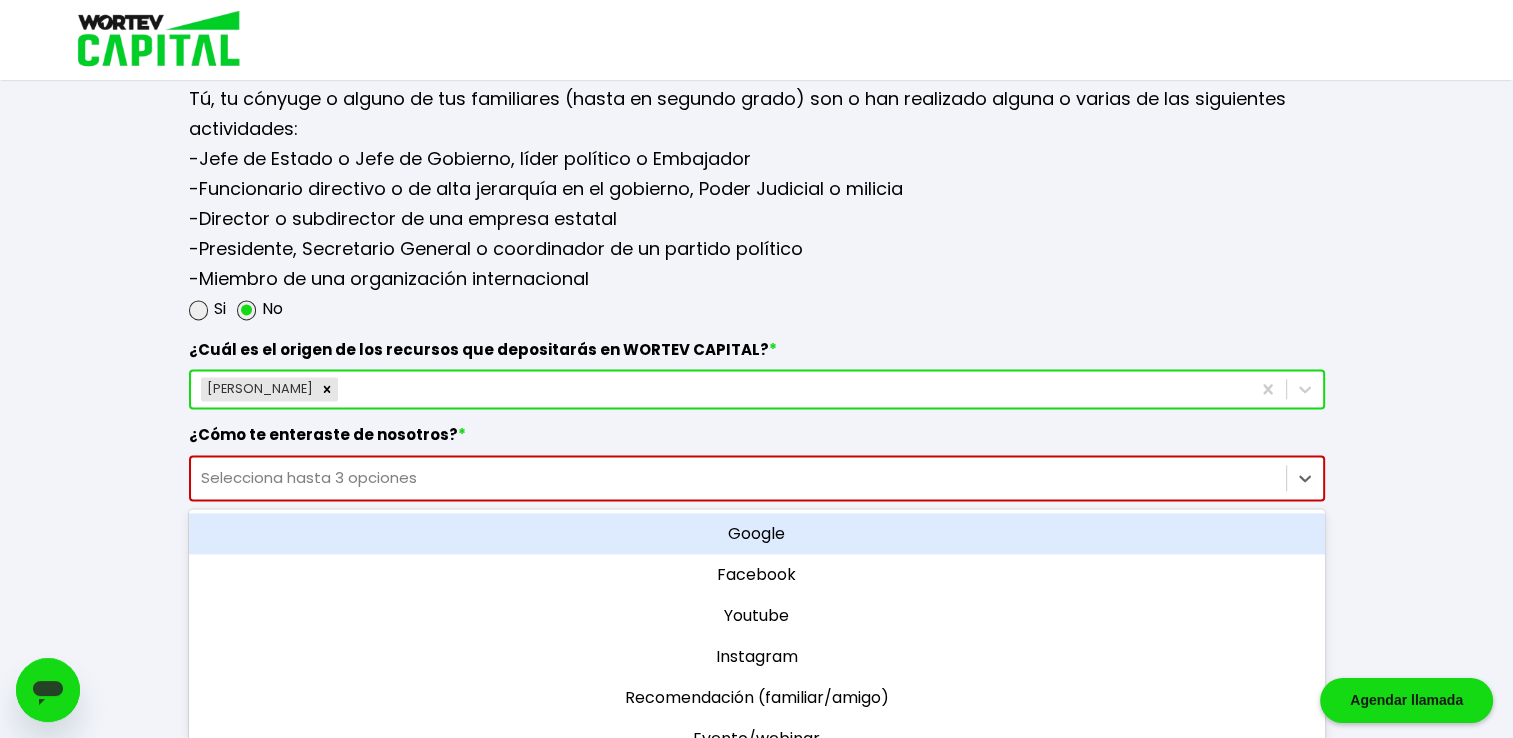click on "Selecciona hasta 3 opciones" at bounding box center (738, 477) 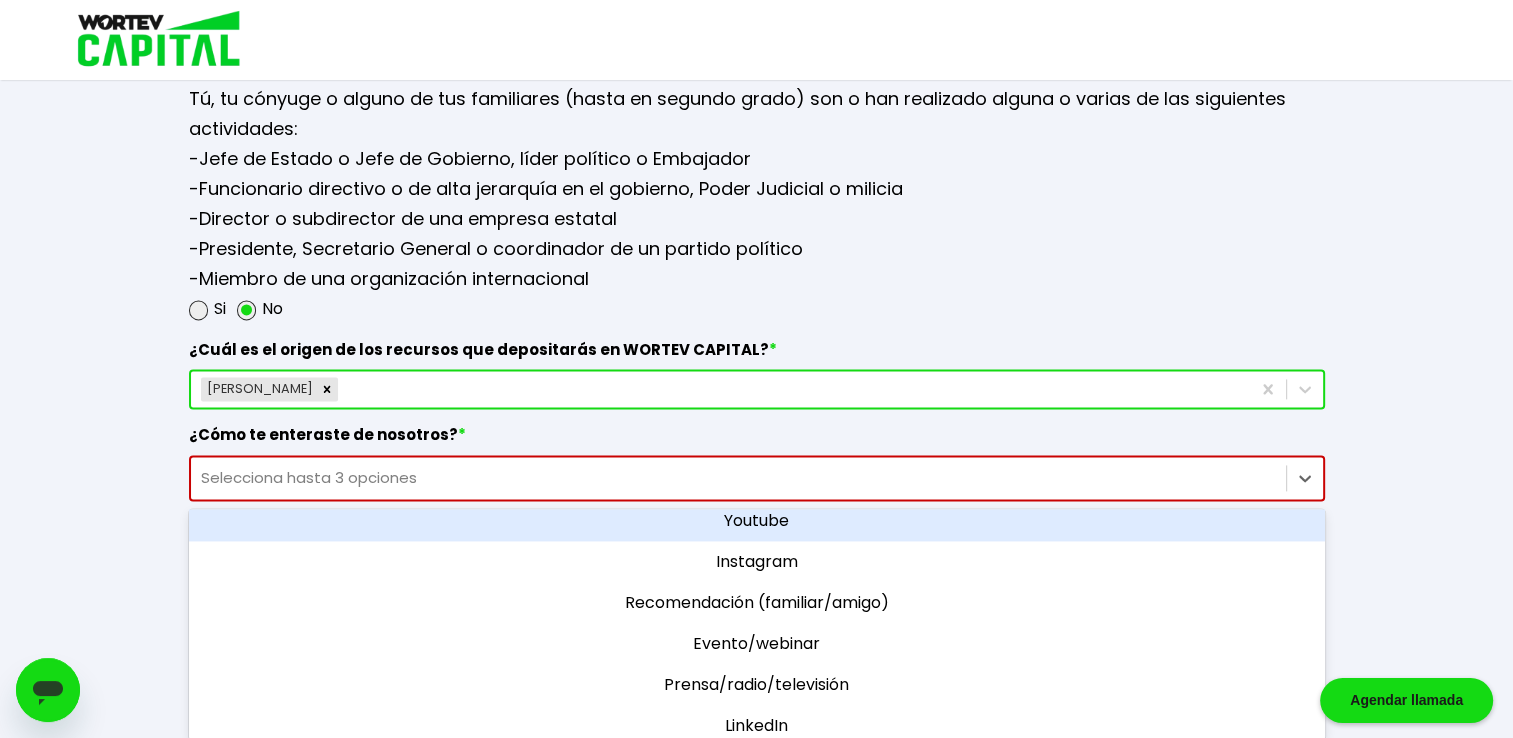 scroll, scrollTop: 216, scrollLeft: 0, axis: vertical 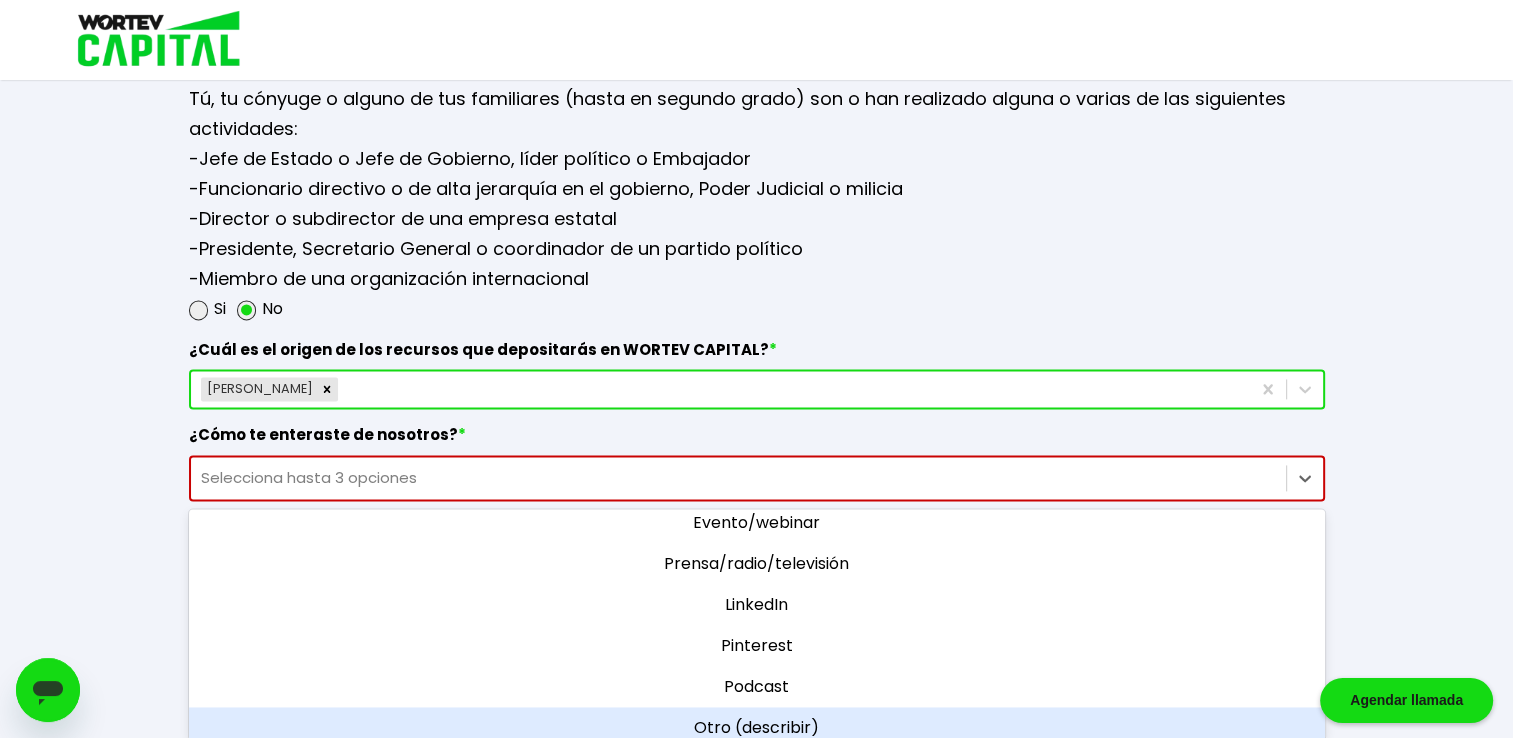 click on "Otro (describir)" at bounding box center [757, 727] 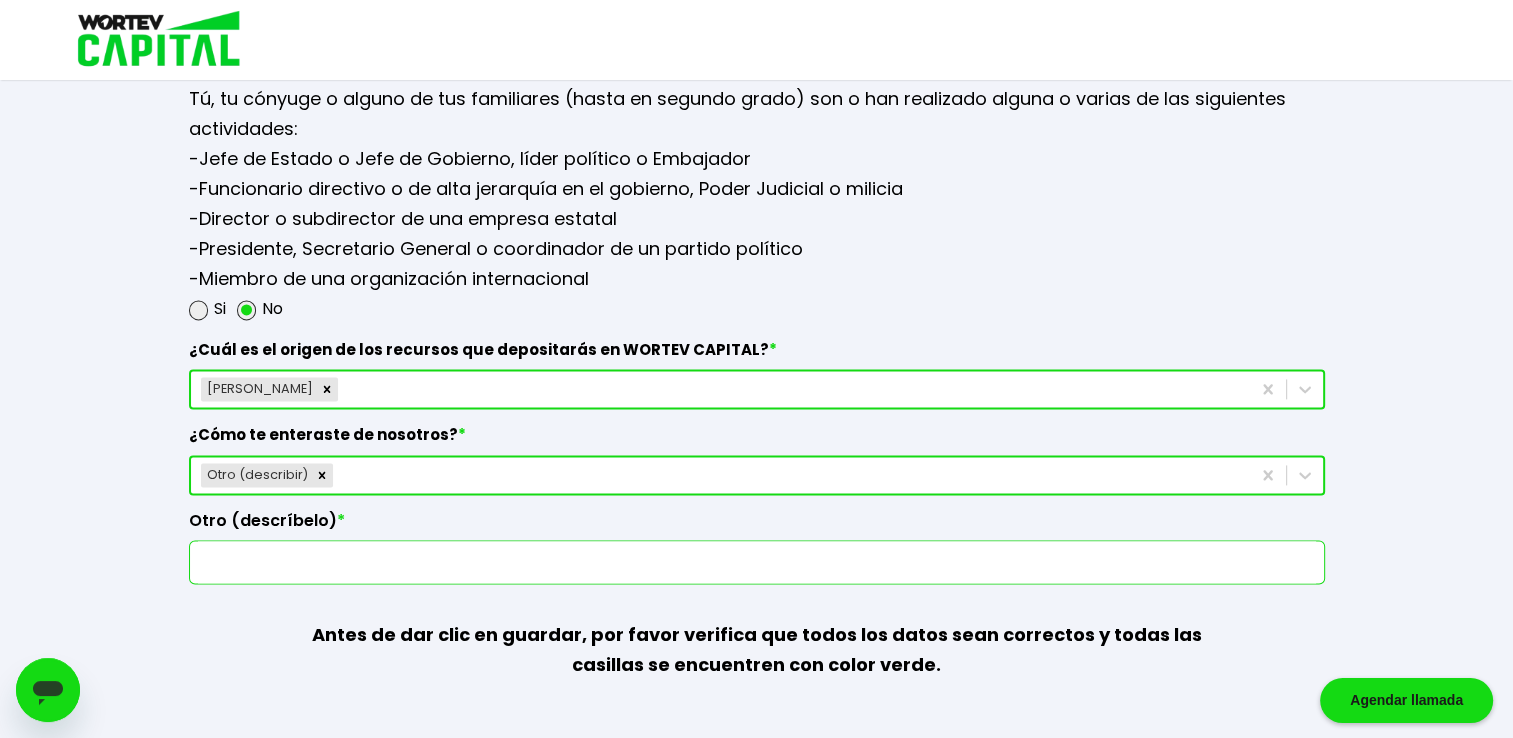 click at bounding box center [757, 562] 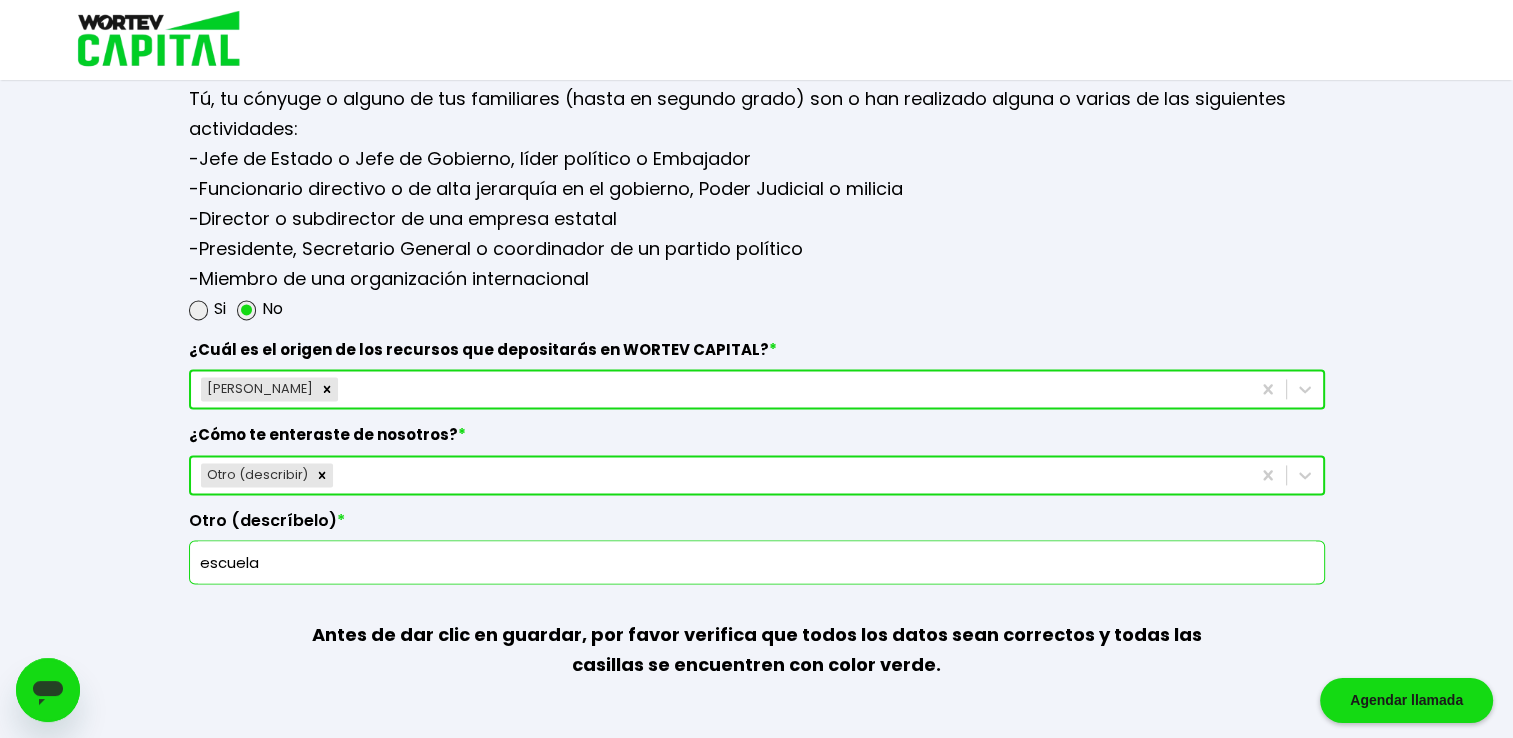 scroll, scrollTop: 2778, scrollLeft: 0, axis: vertical 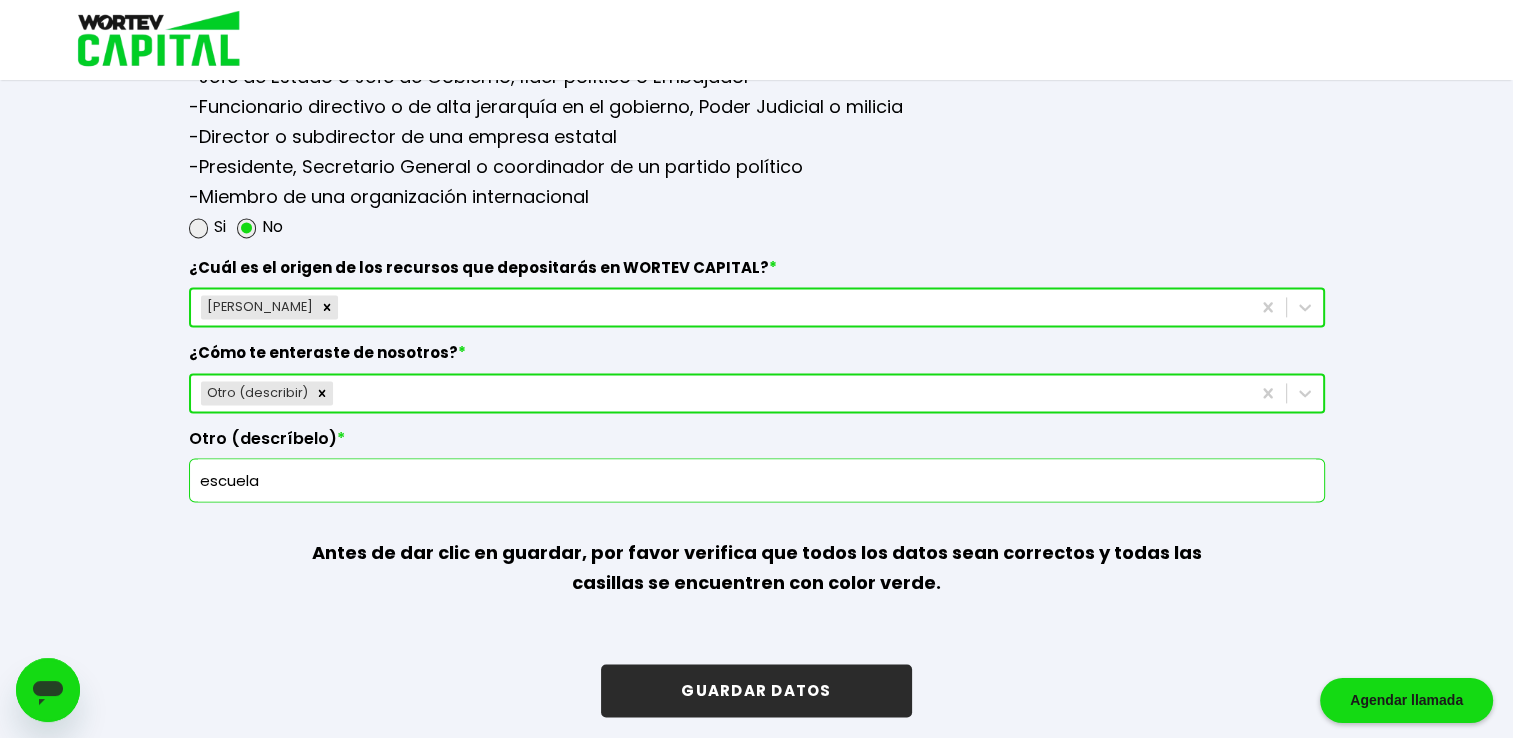 type on "escuela" 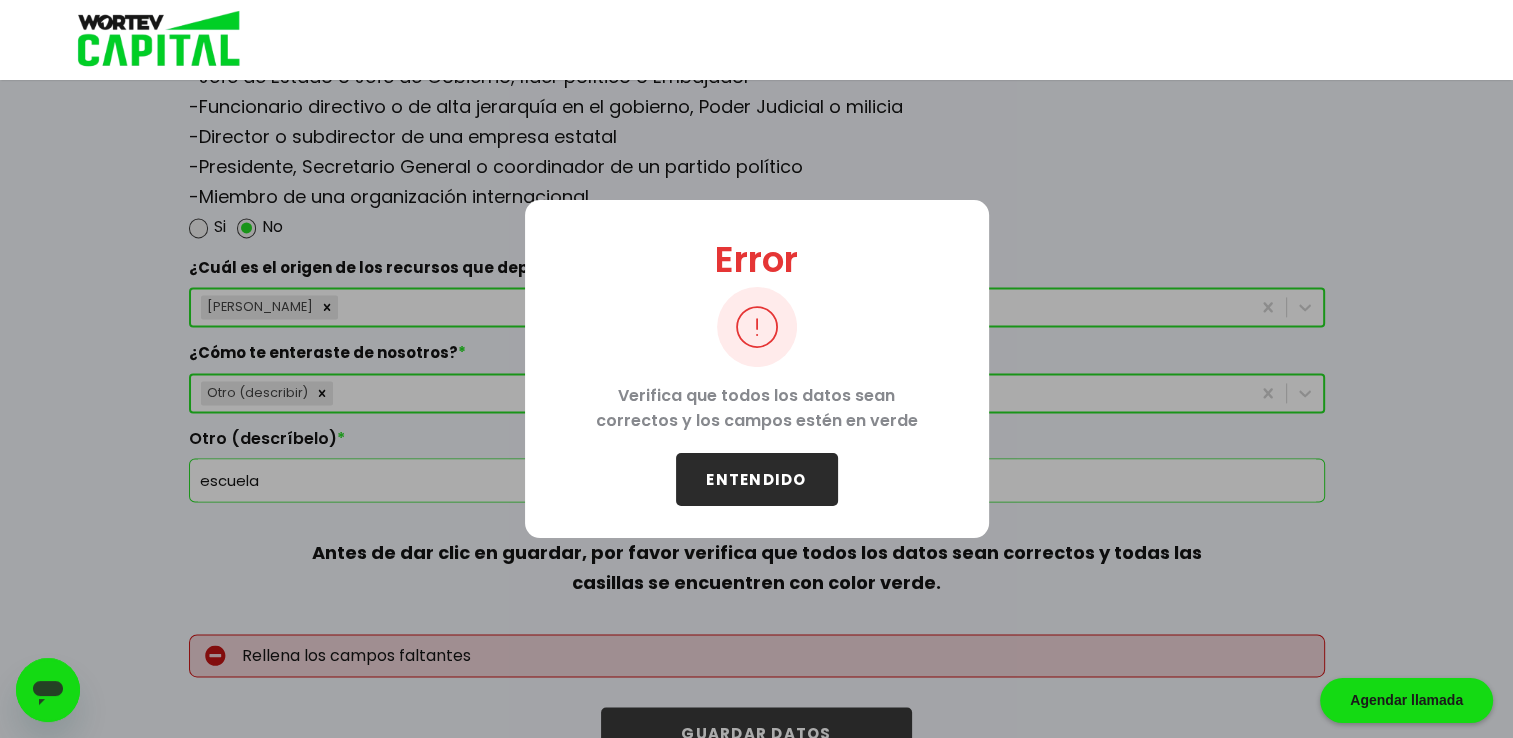 click on "ENTENDIDO" at bounding box center (757, 479) 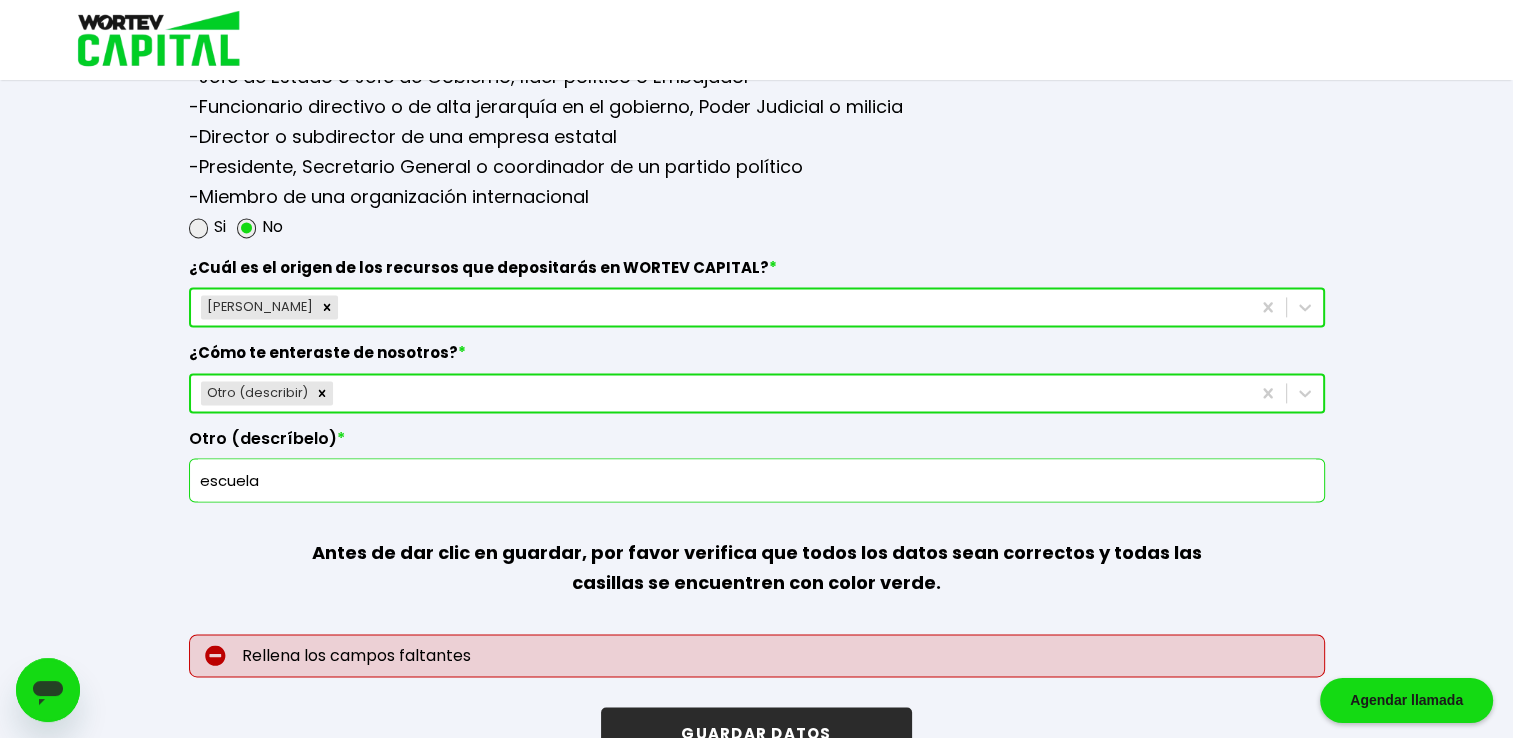 click on "Rellena los campos faltantes" at bounding box center [757, 655] 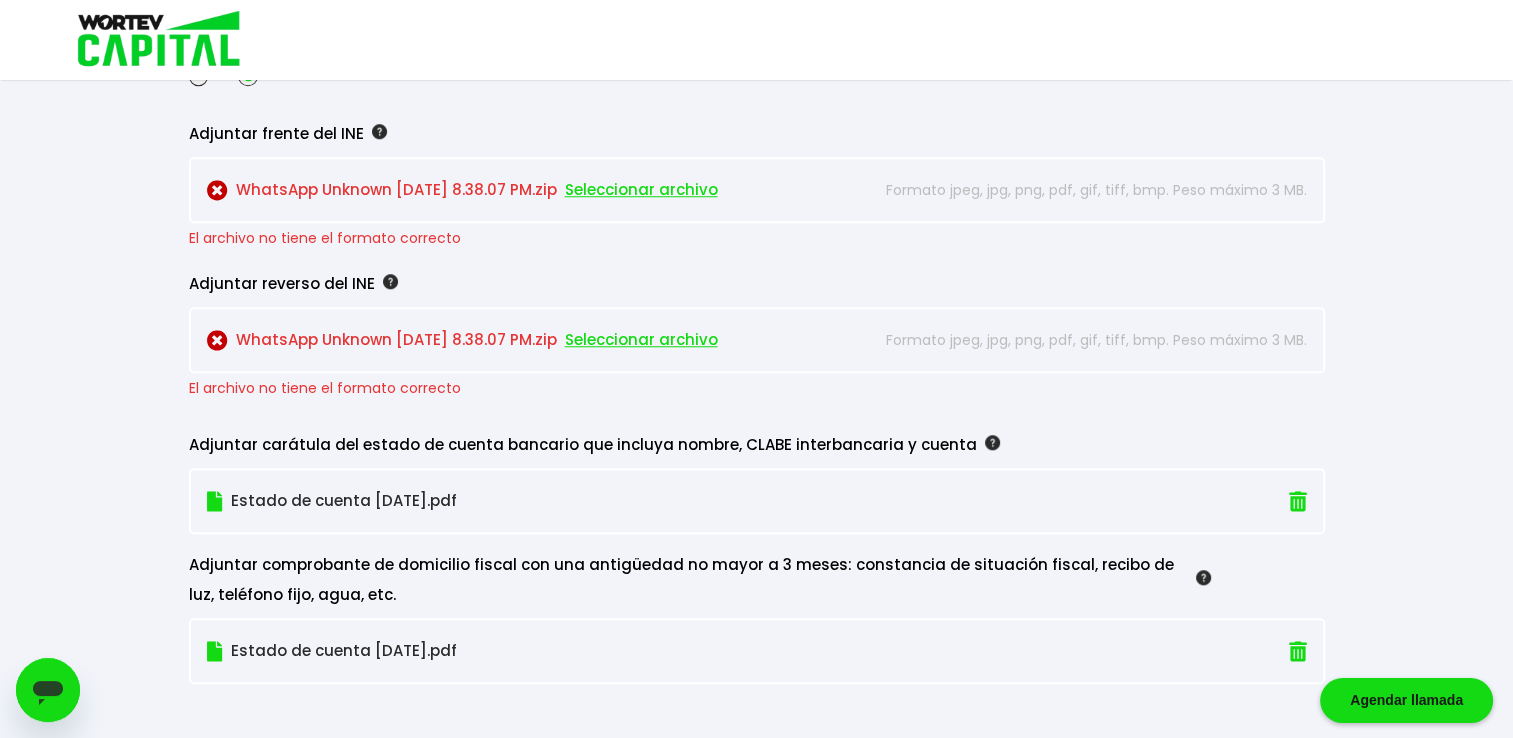 scroll, scrollTop: 1732, scrollLeft: 0, axis: vertical 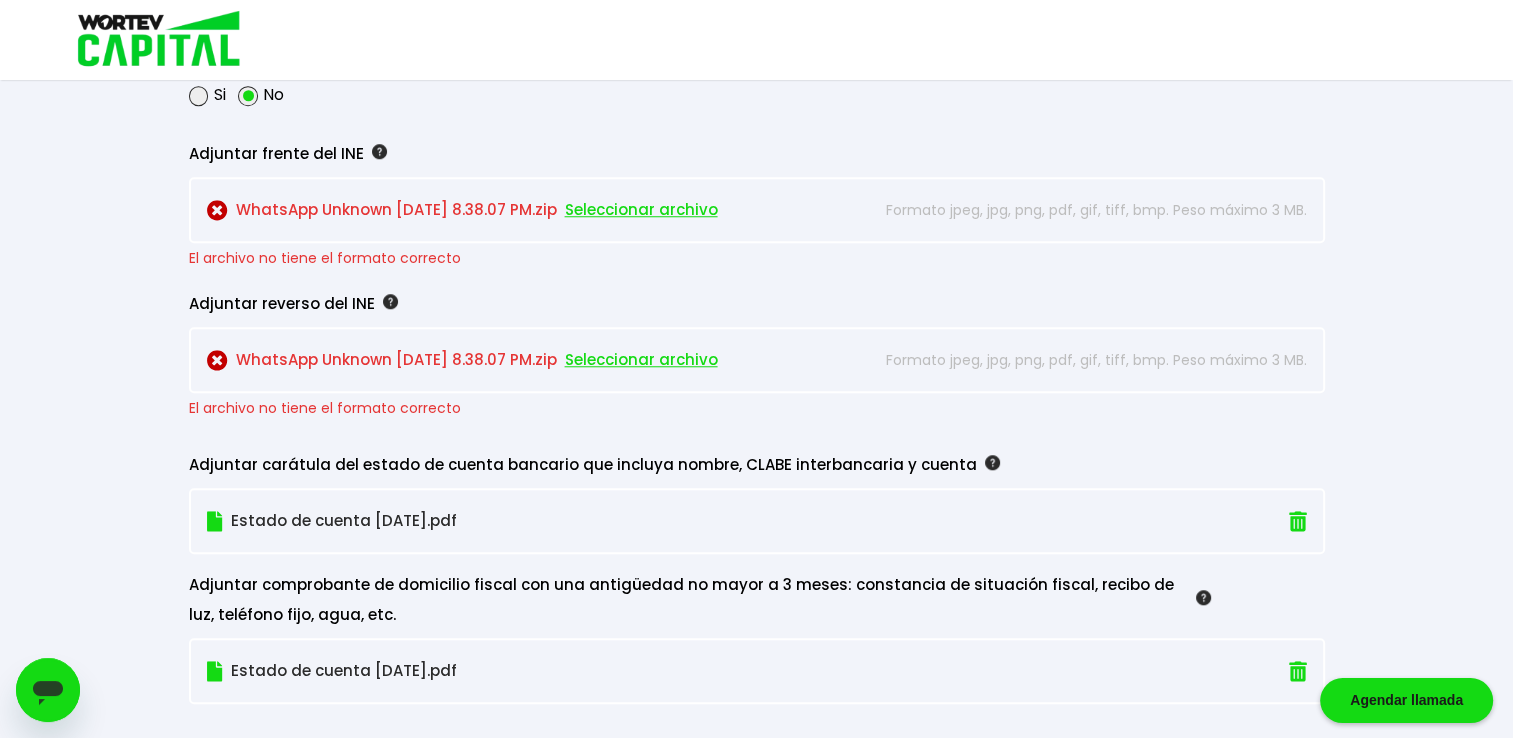 click on "Seleccionar archivo" at bounding box center [641, 360] 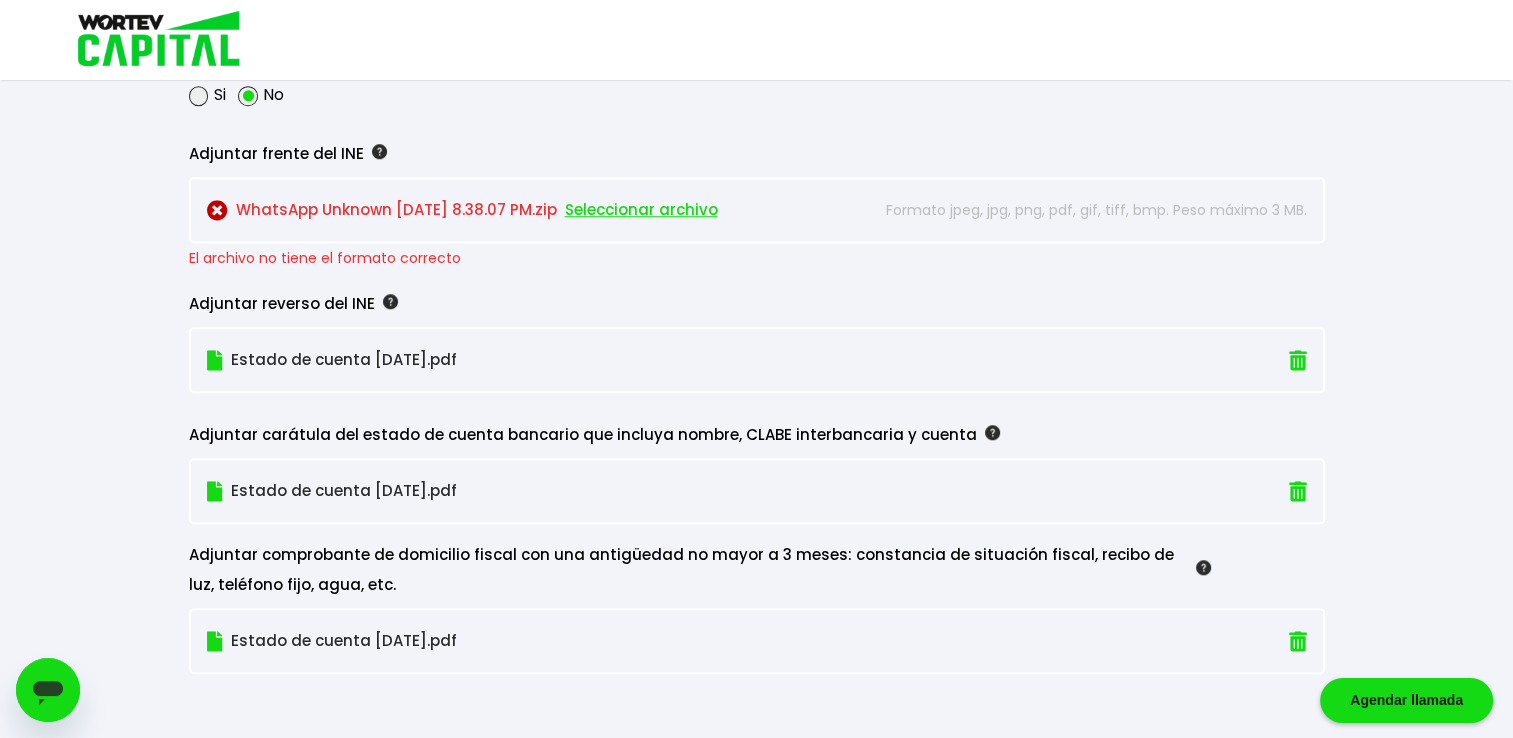 click on "Seleccionar archivo" at bounding box center (641, 210) 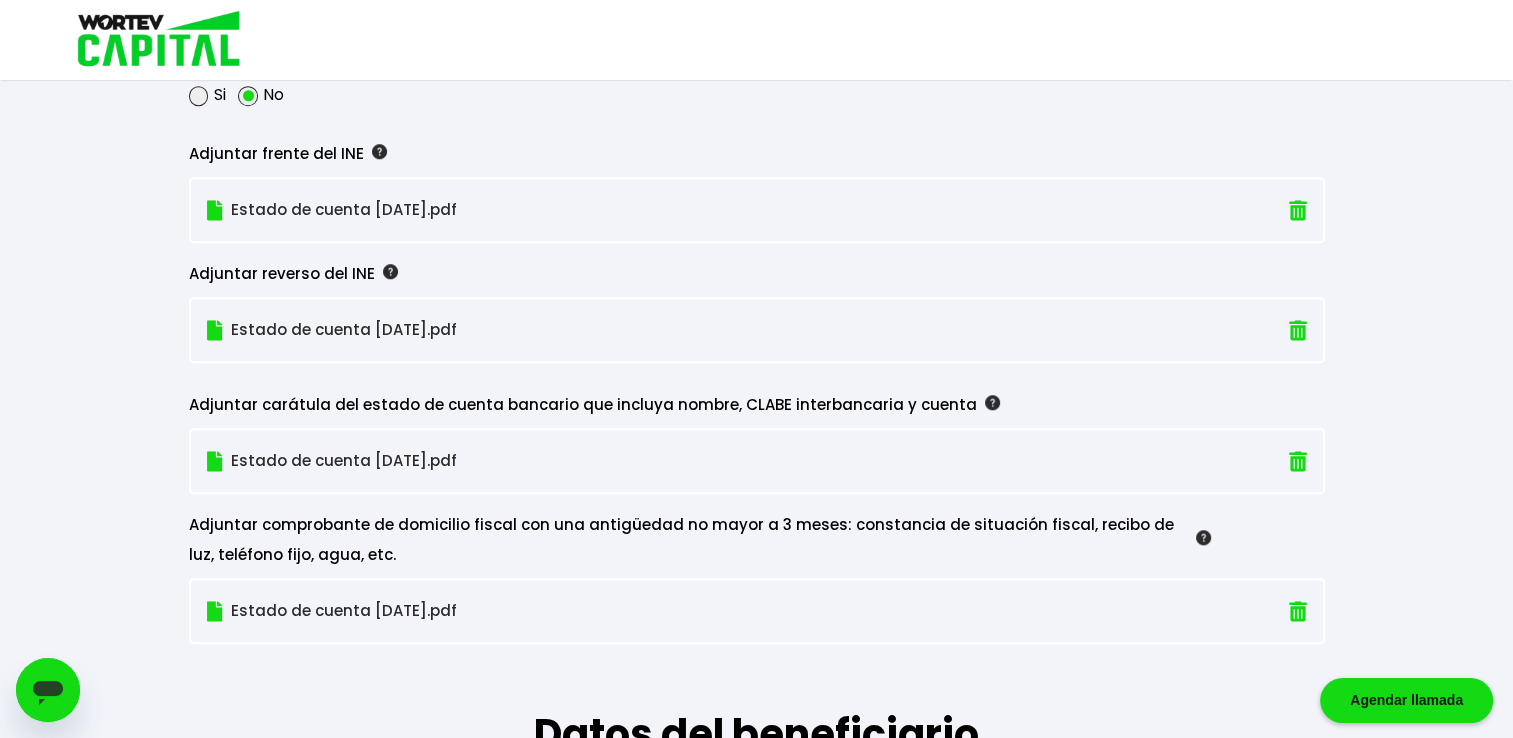 scroll, scrollTop: 2718, scrollLeft: 0, axis: vertical 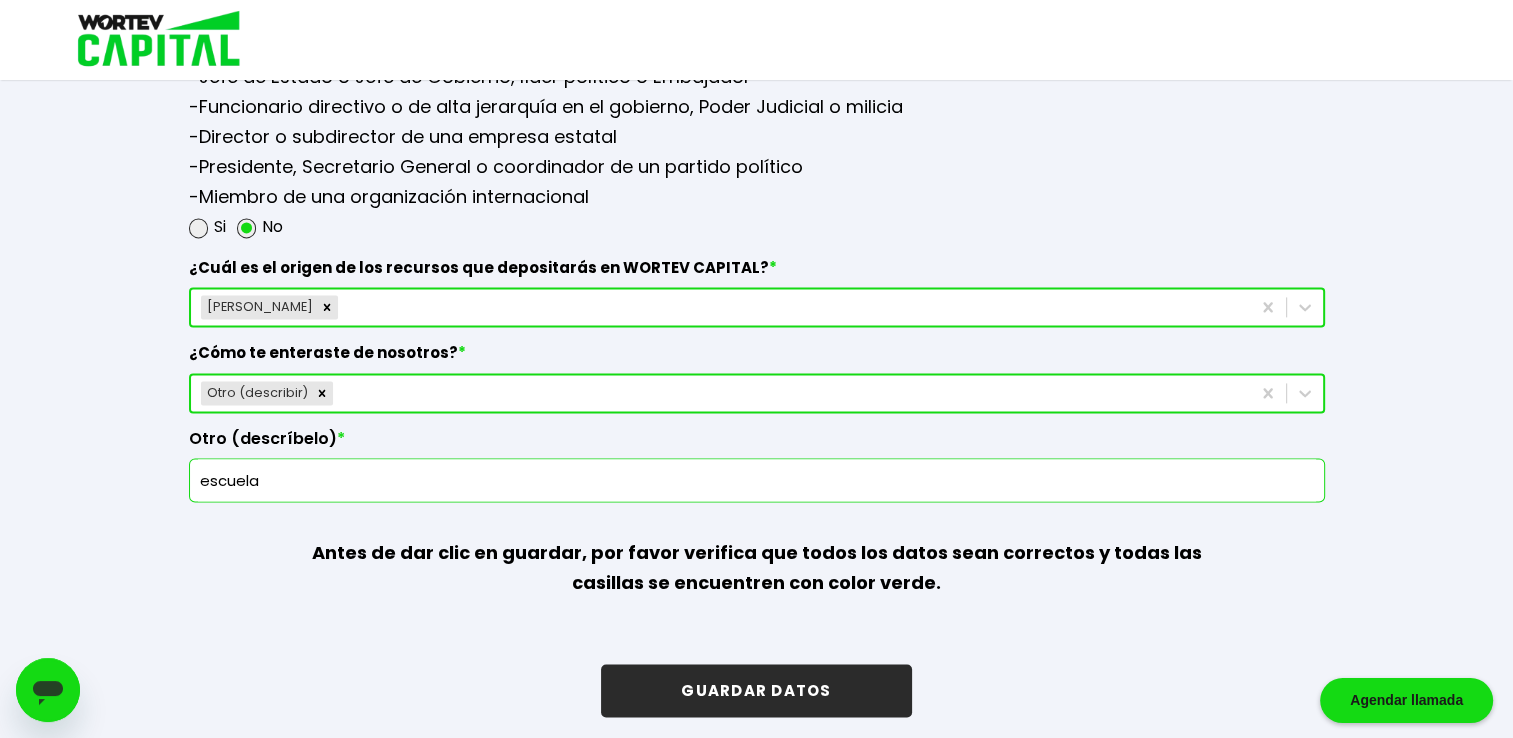 click on "GUARDAR DATOS" at bounding box center [756, 690] 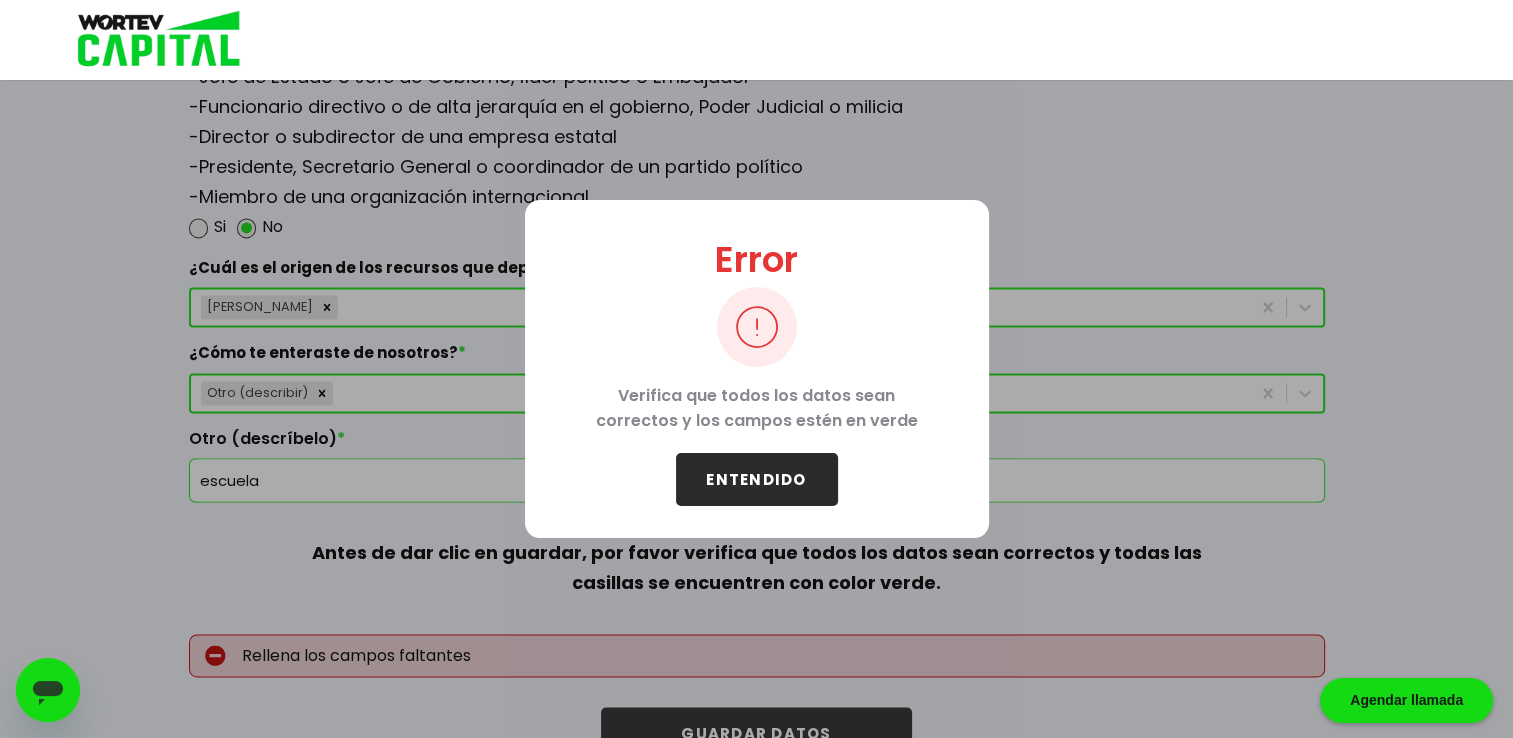 click on "ENTENDIDO" at bounding box center [757, 479] 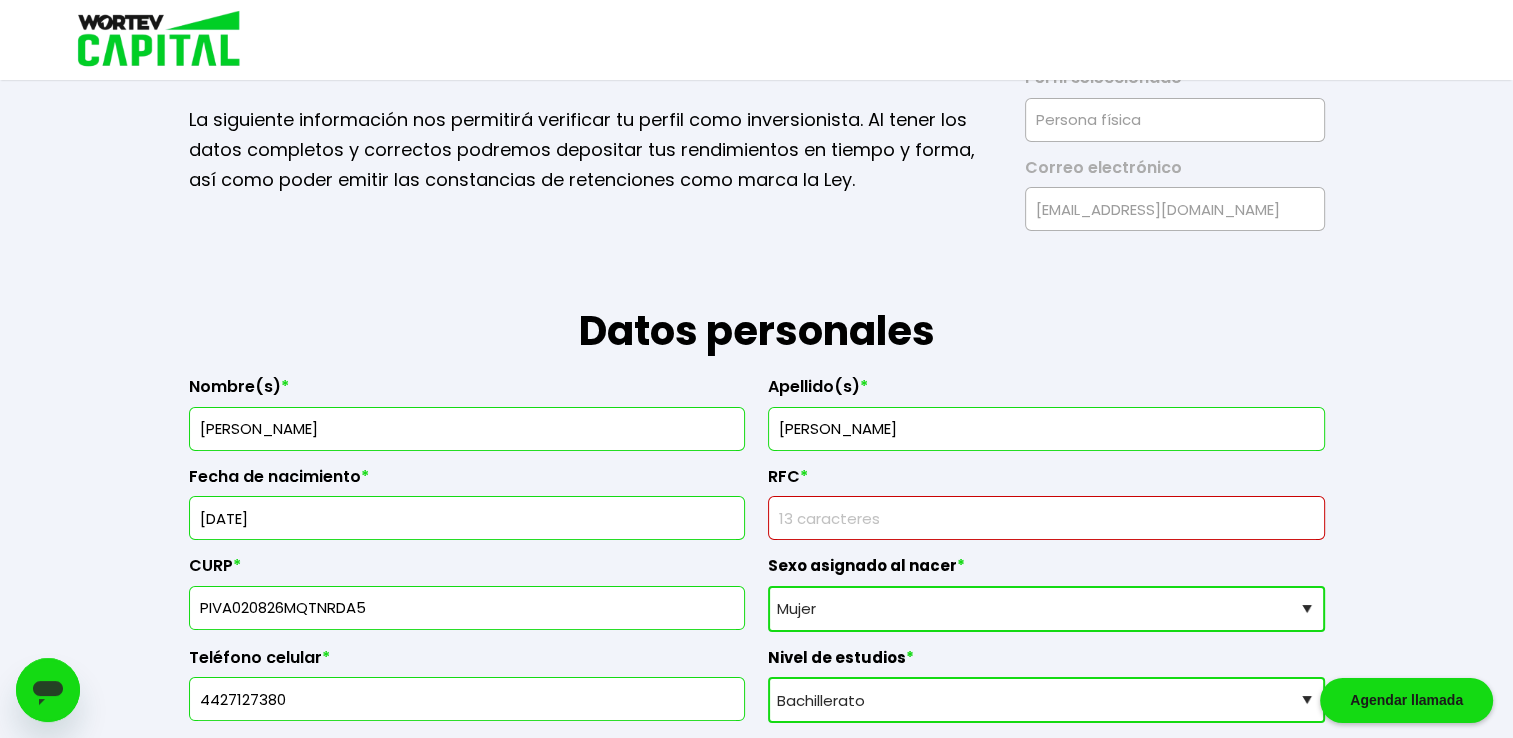 scroll, scrollTop: 88, scrollLeft: 0, axis: vertical 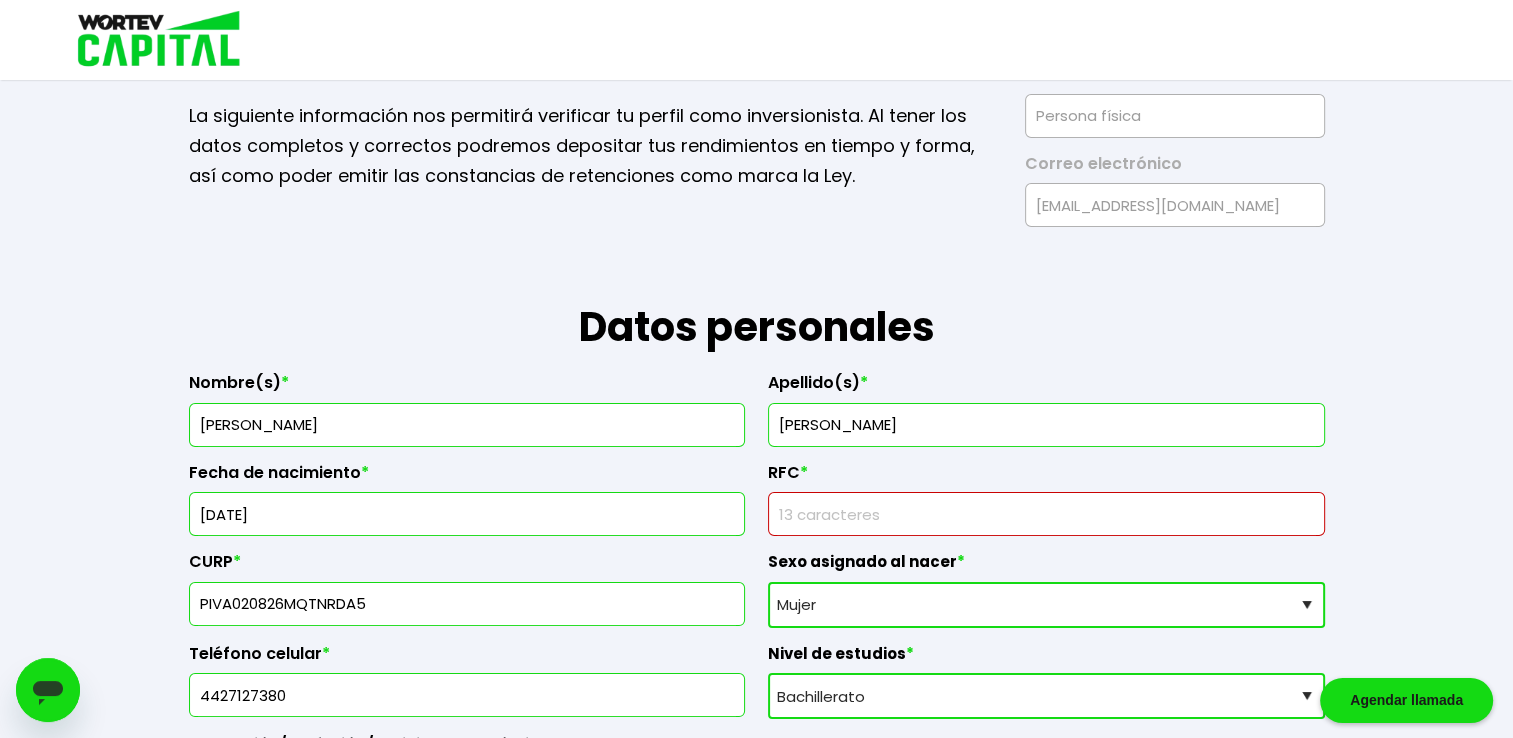 click on "Apellido(s) * [PERSON_NAME]" at bounding box center (1046, 402) 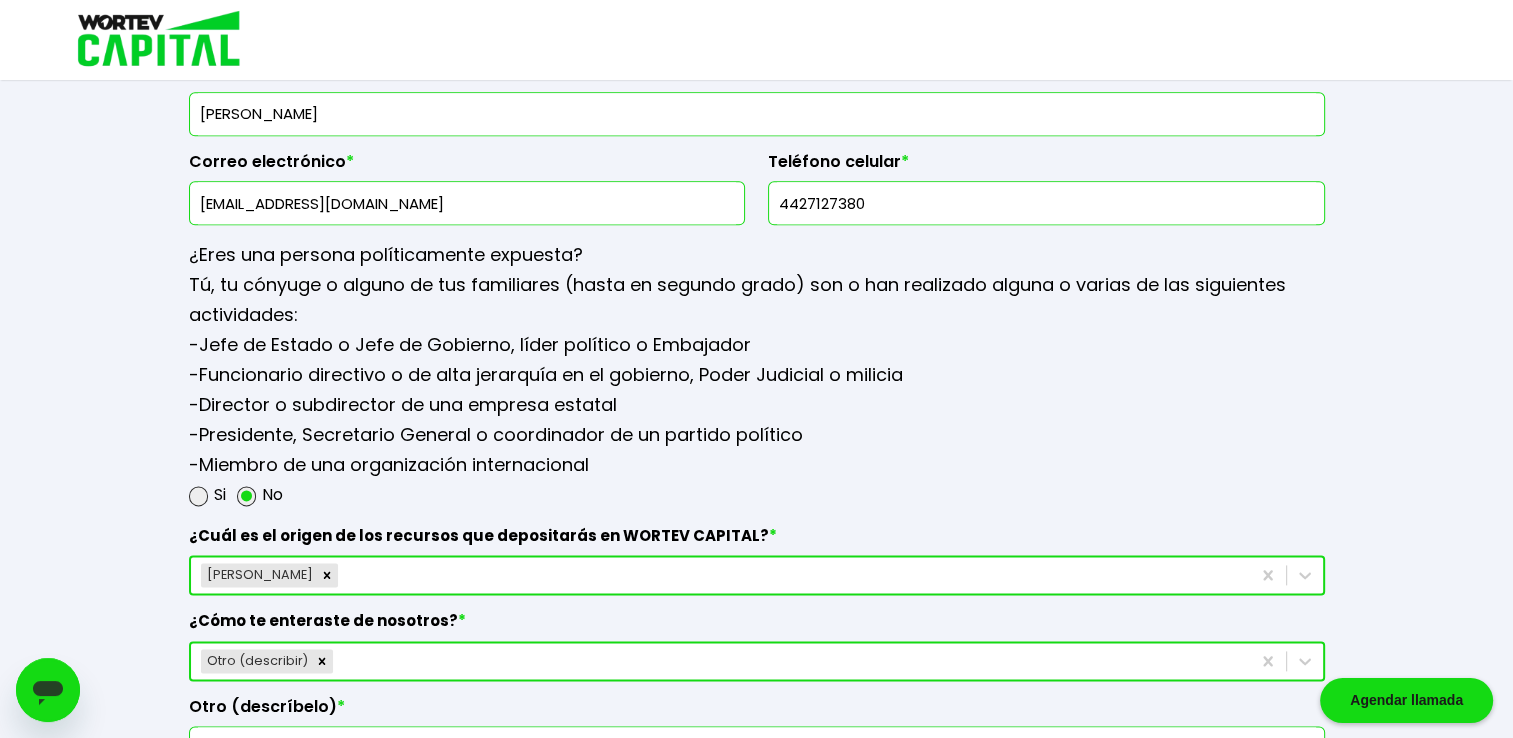 scroll, scrollTop: 2761, scrollLeft: 0, axis: vertical 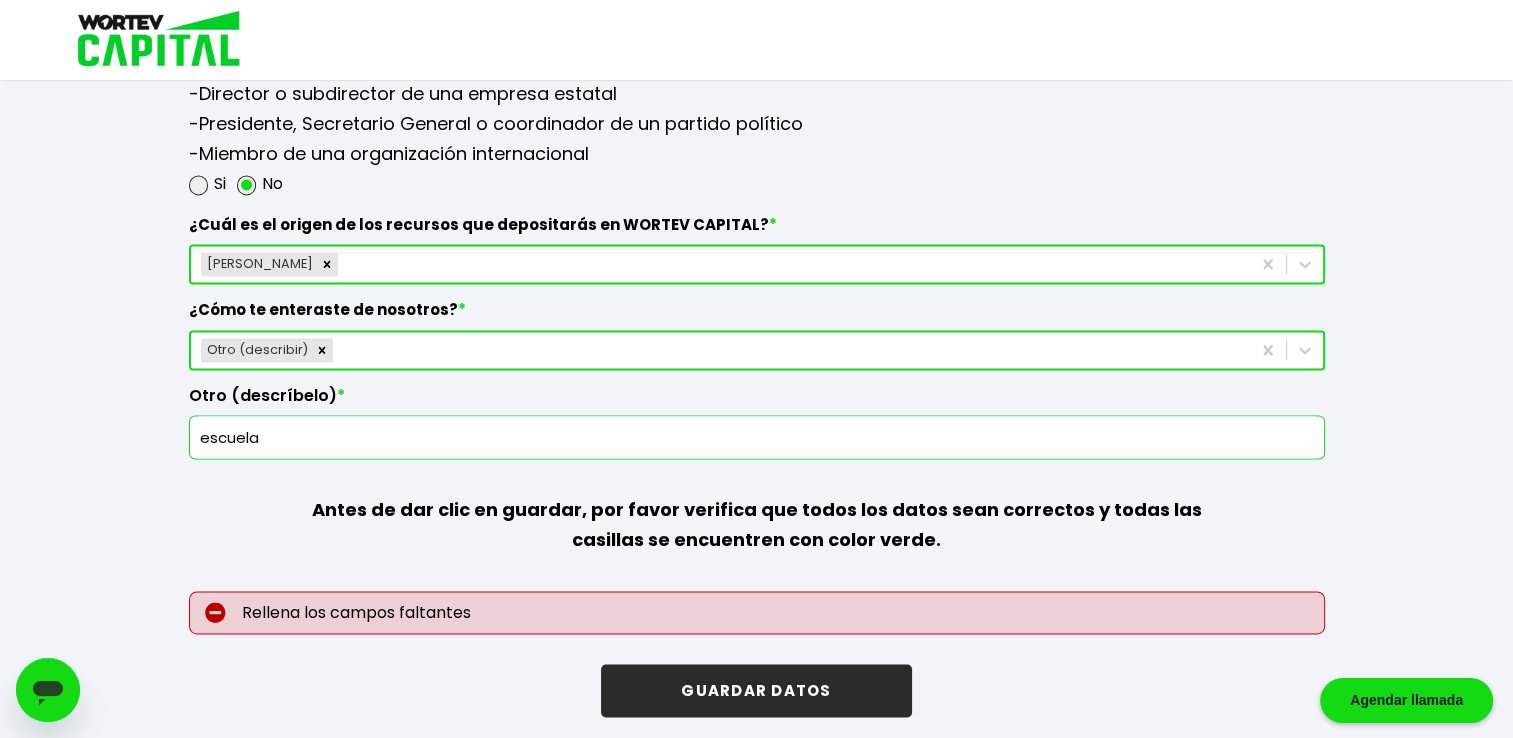 type on "PIVA020826J56" 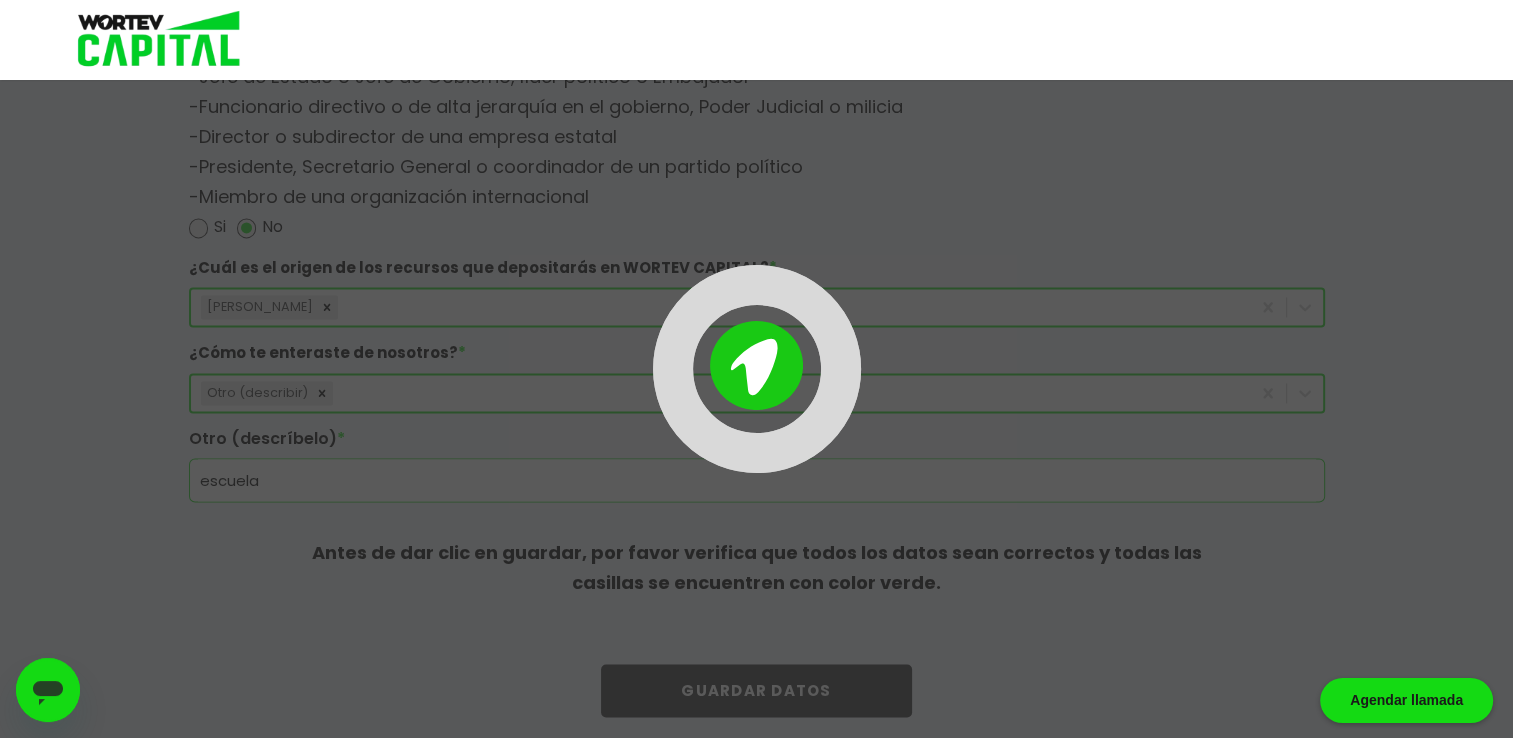 click at bounding box center (756, 369) 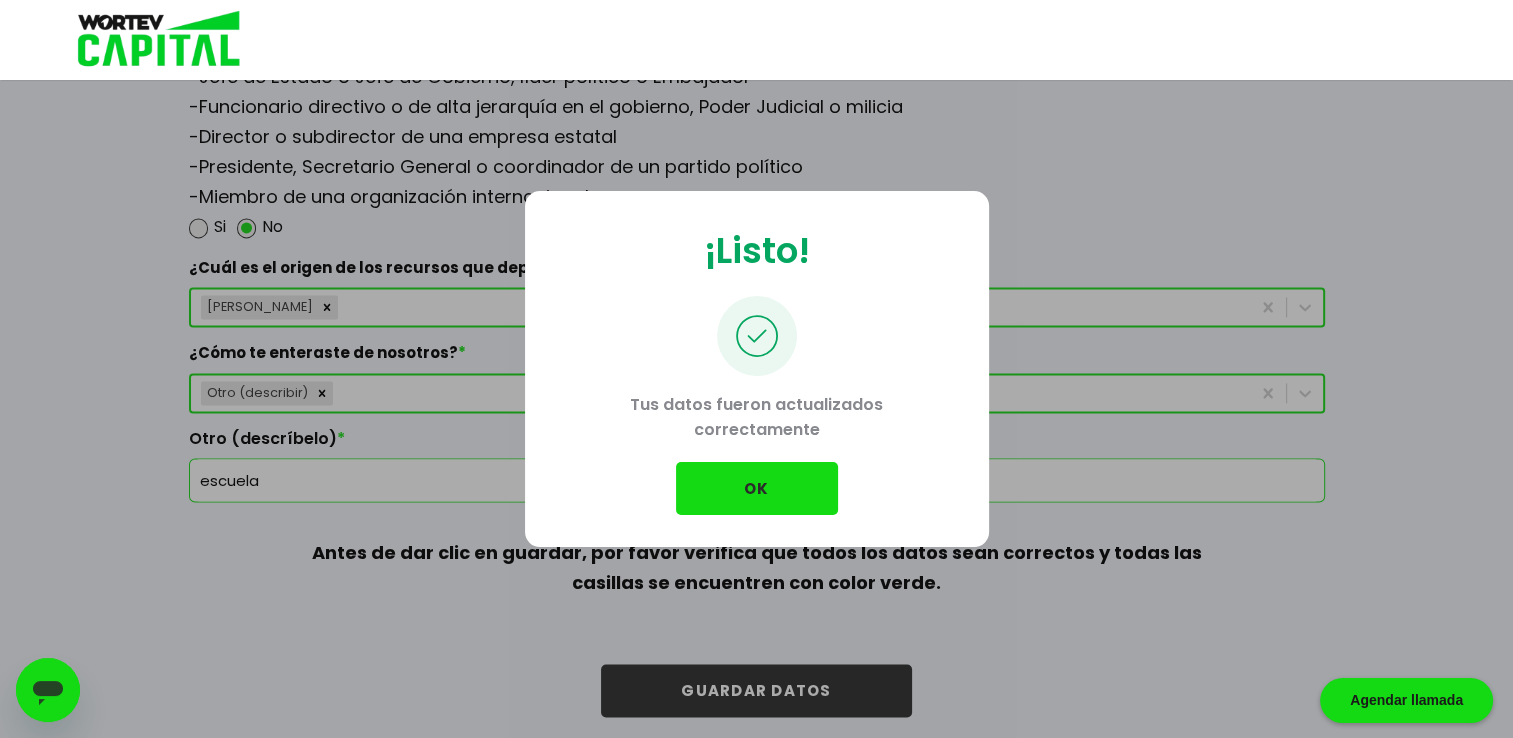 drag, startPoint x: 836, startPoint y: 678, endPoint x: 752, endPoint y: 486, distance: 209.57098 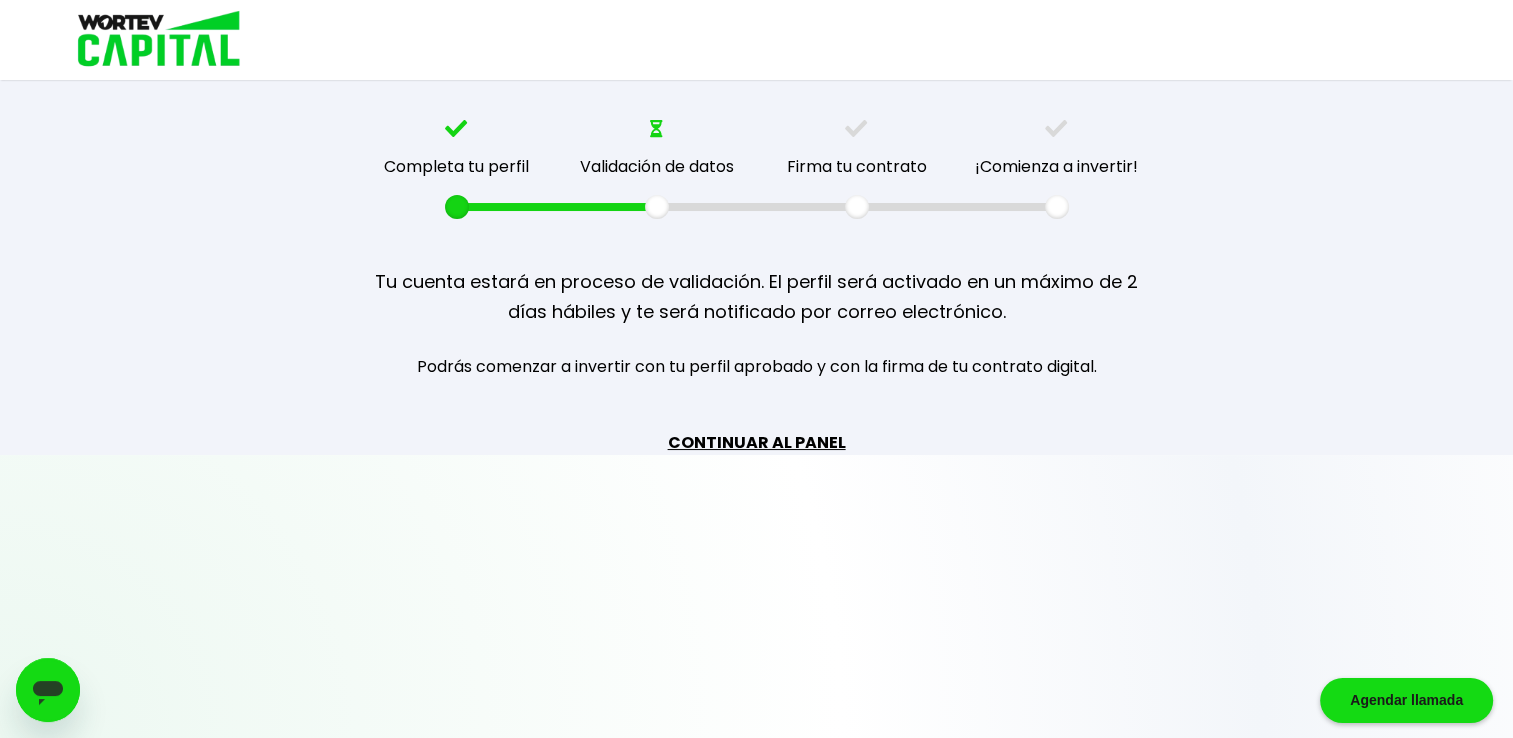 scroll, scrollTop: 0, scrollLeft: 0, axis: both 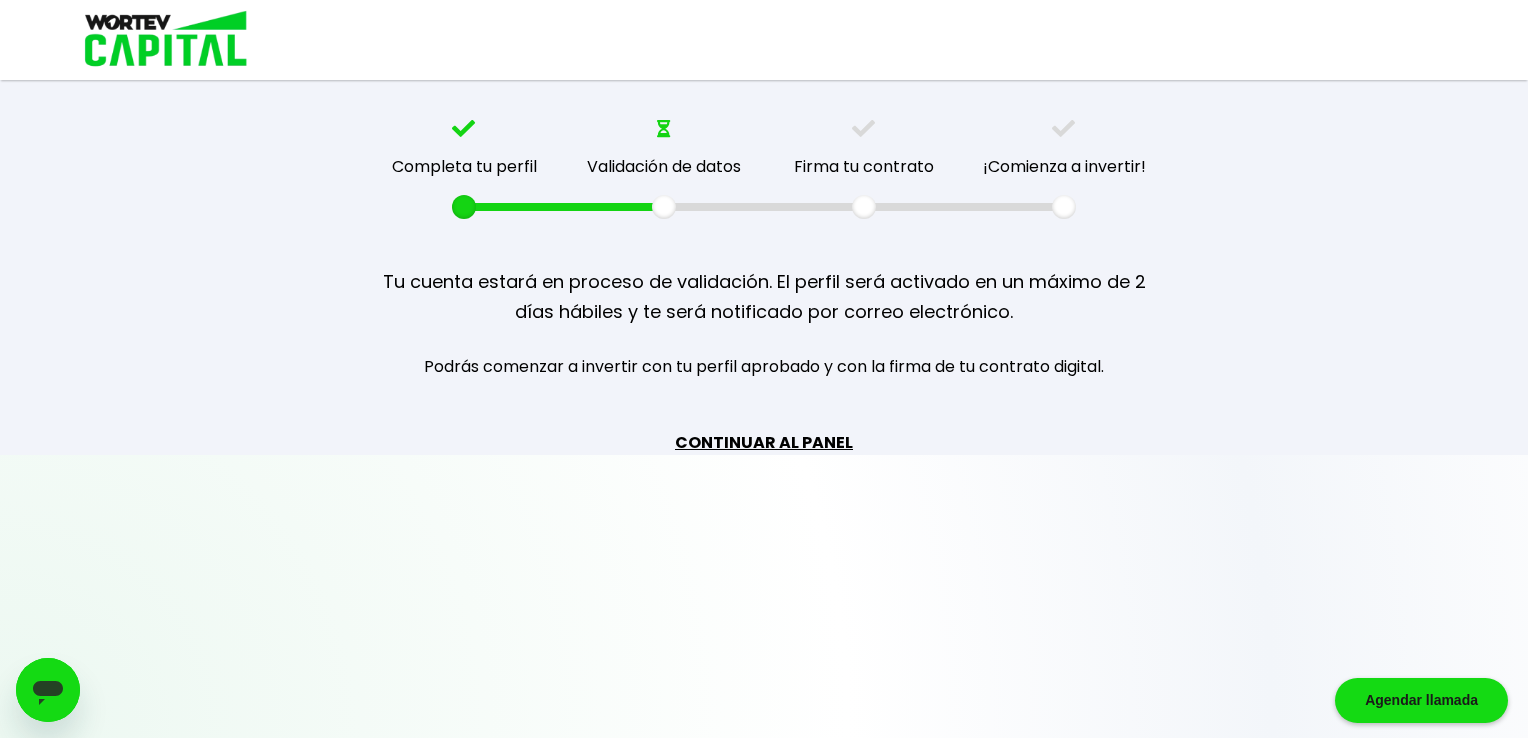 click on "CONTINUAR AL PANEL" at bounding box center (764, 442) 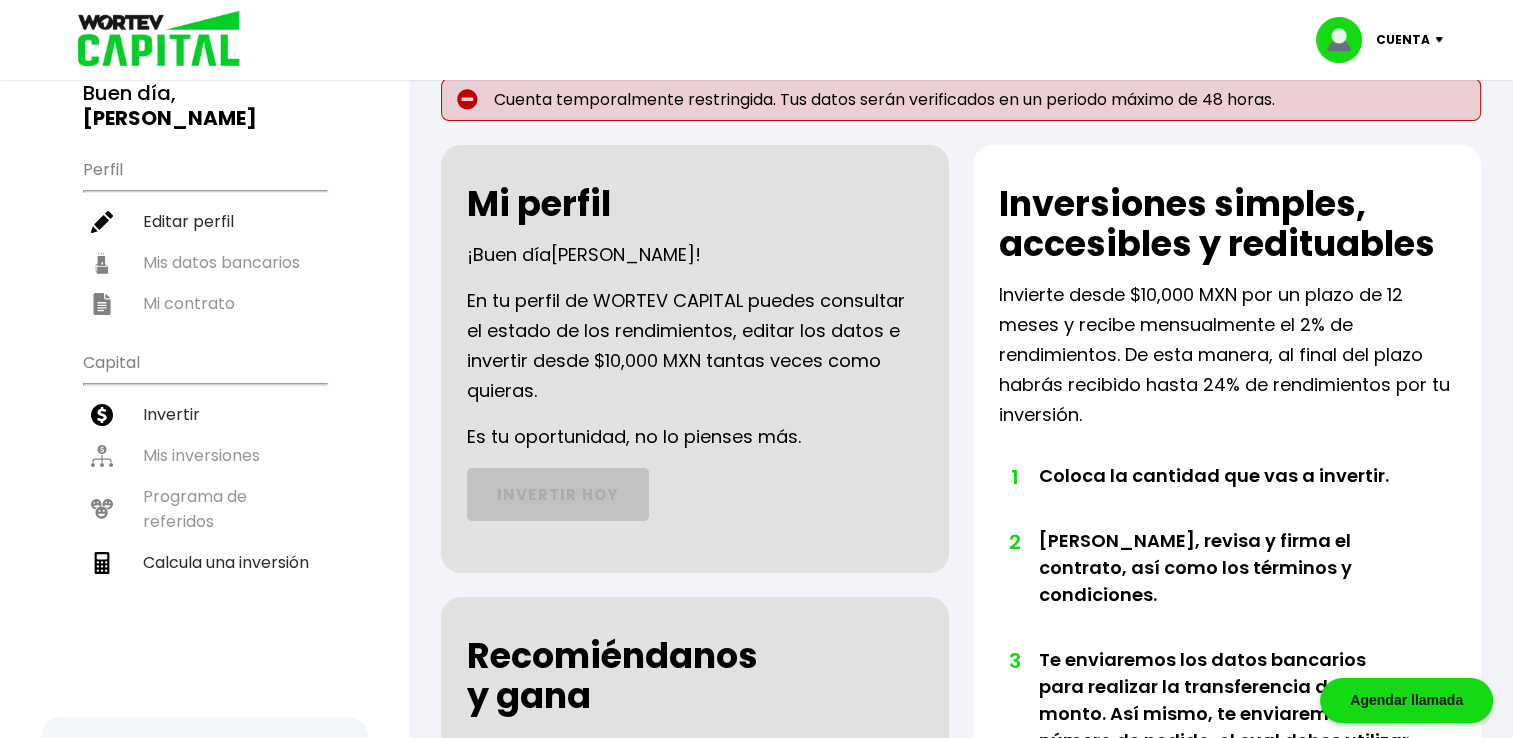 scroll, scrollTop: 48, scrollLeft: 0, axis: vertical 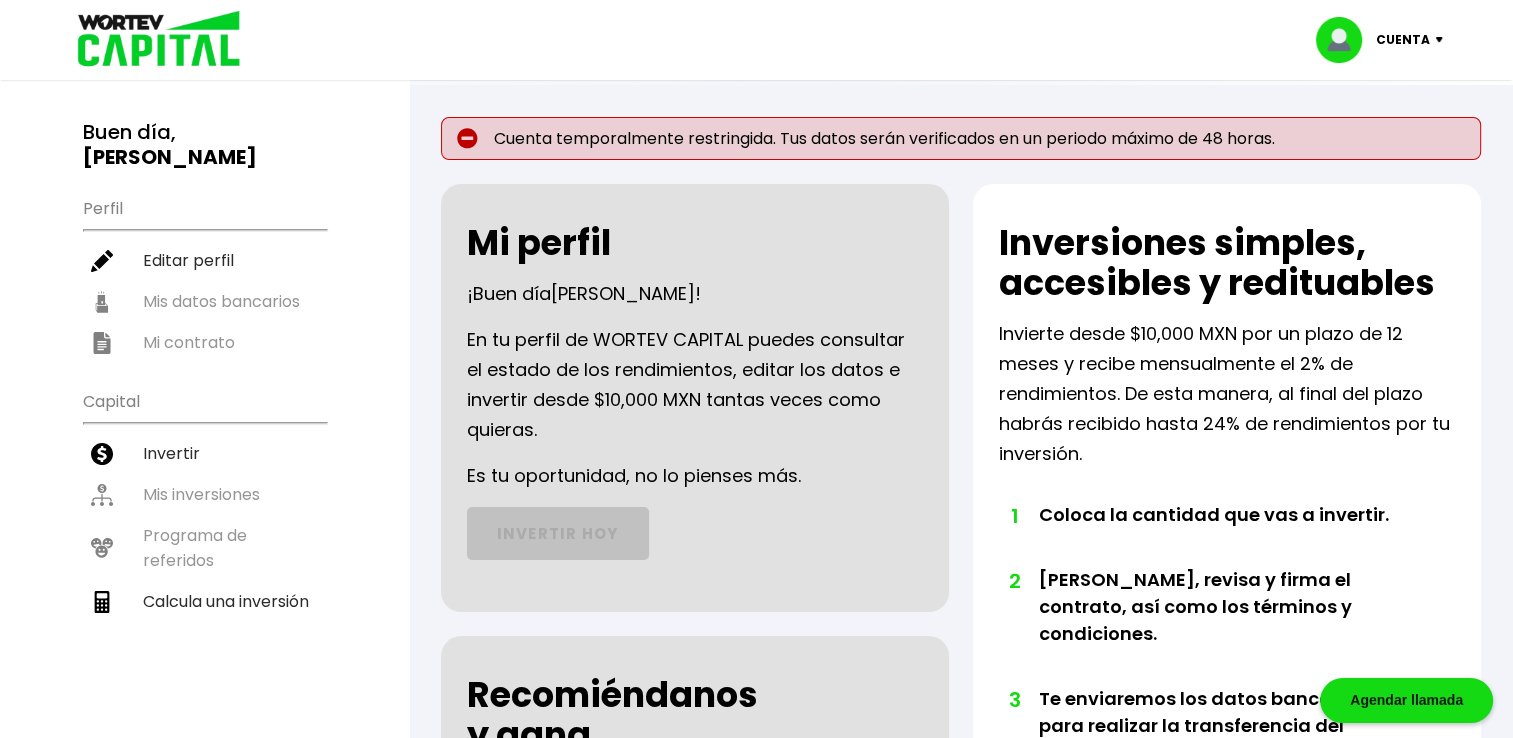 click on "Cuenta" at bounding box center [1403, 40] 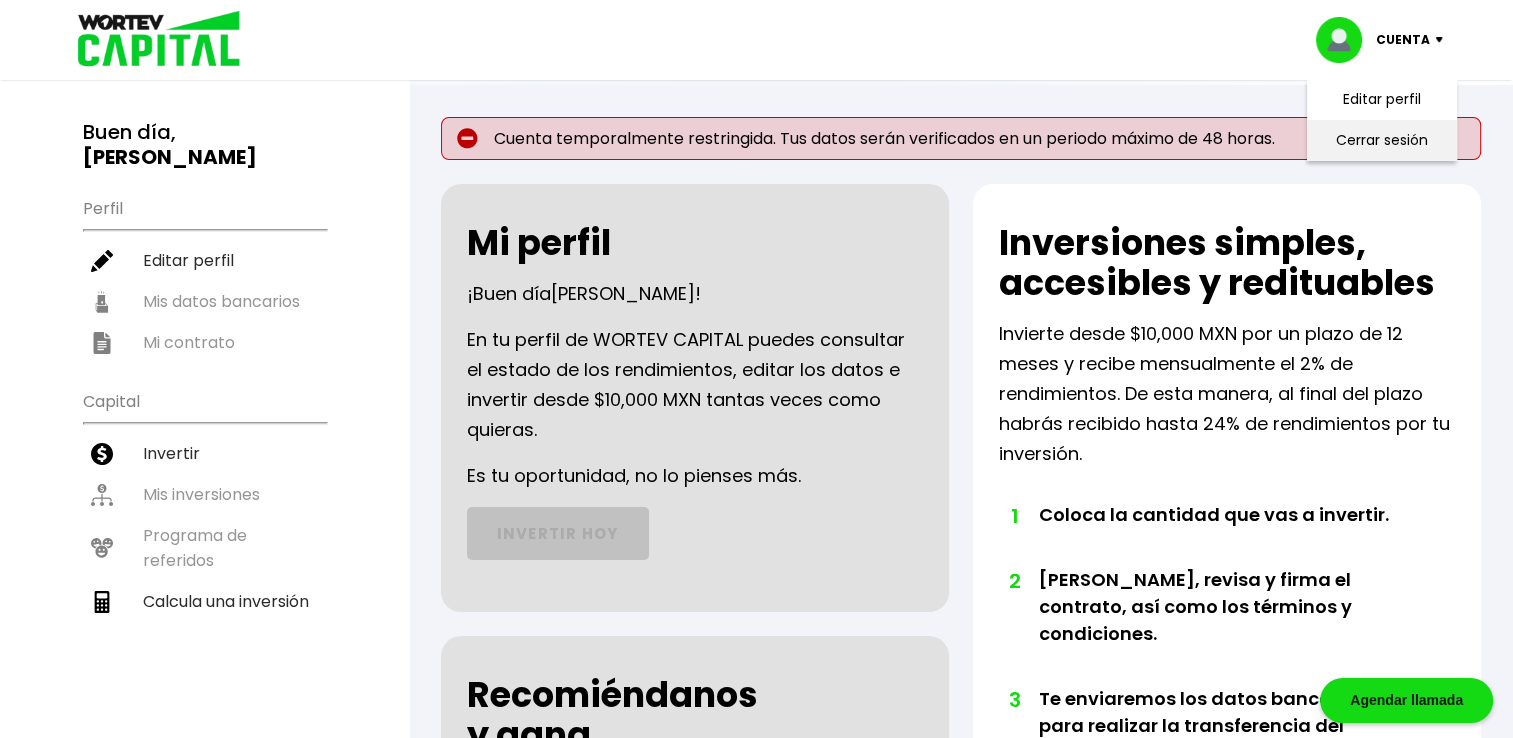 click on "Cerrar sesión" at bounding box center [1382, 140] 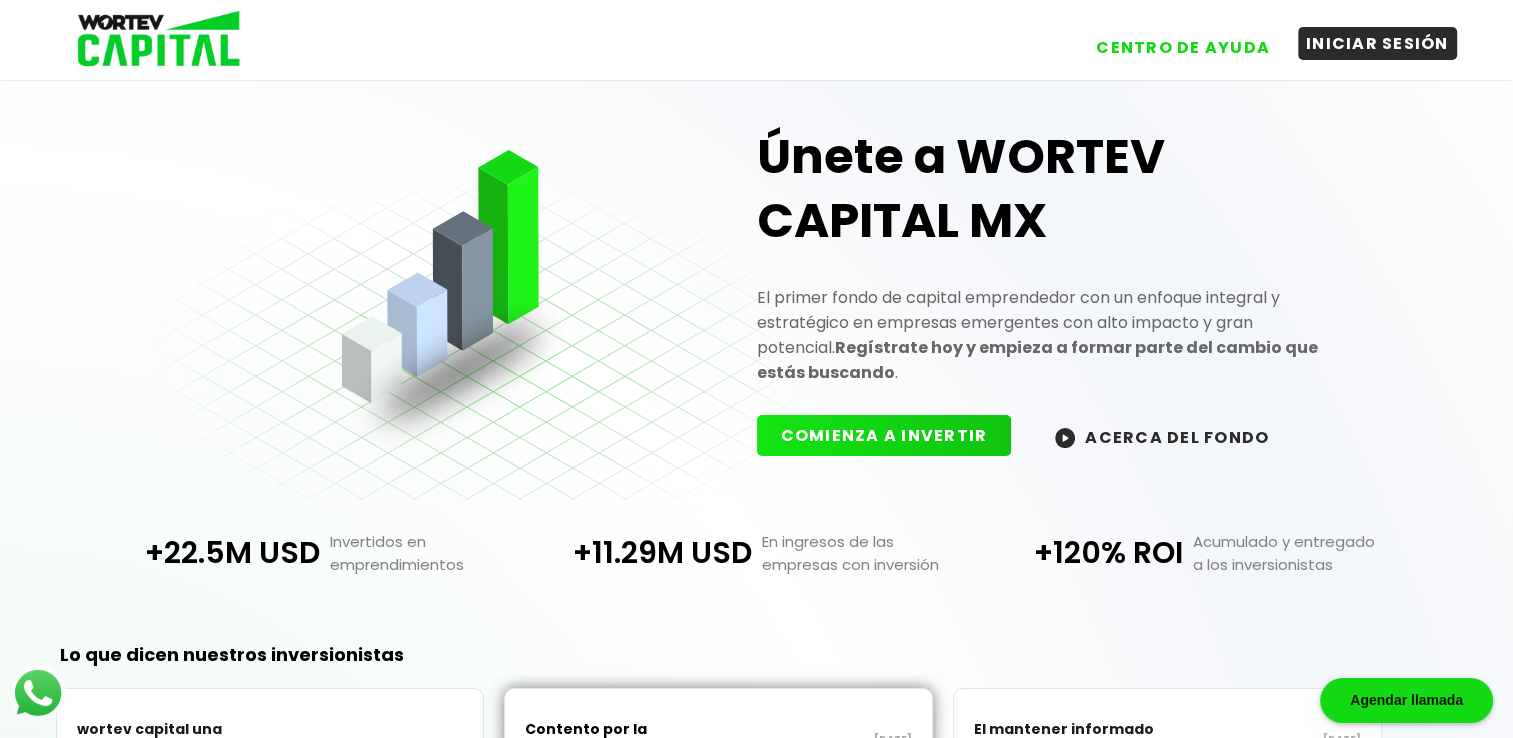 click on "INICIAR SESIÓN" at bounding box center [1377, 43] 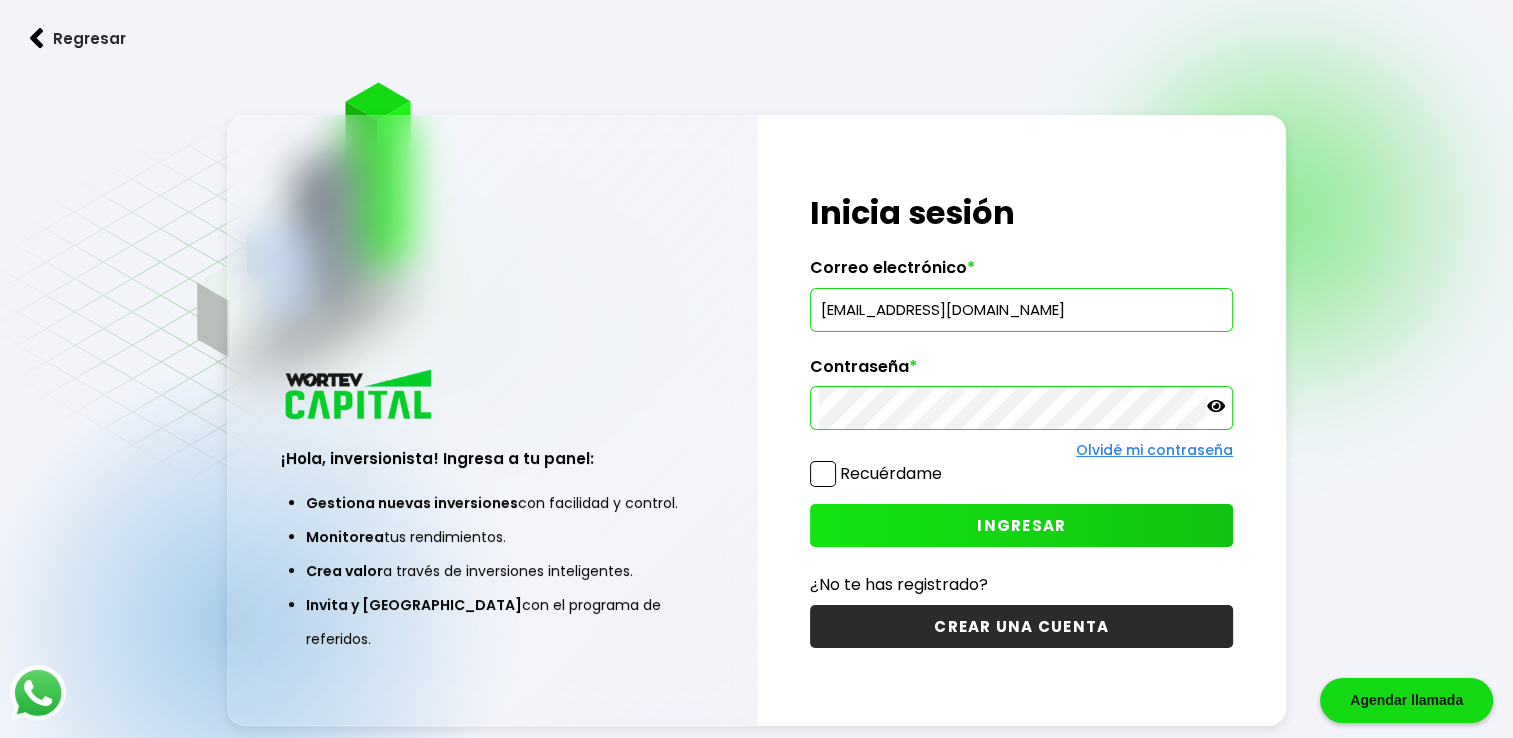 click on "INGRESAR" at bounding box center (1021, 525) 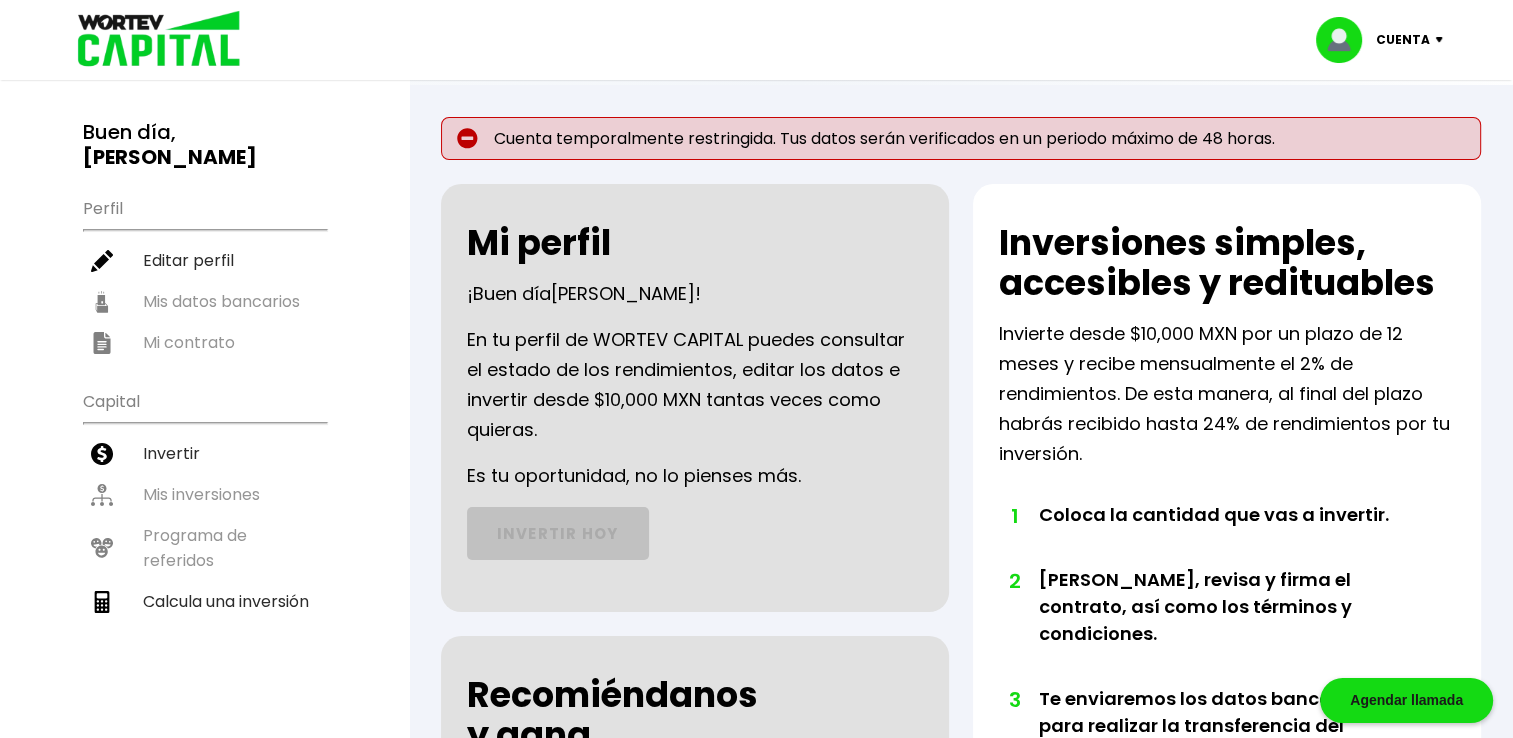click at bounding box center [1346, 40] 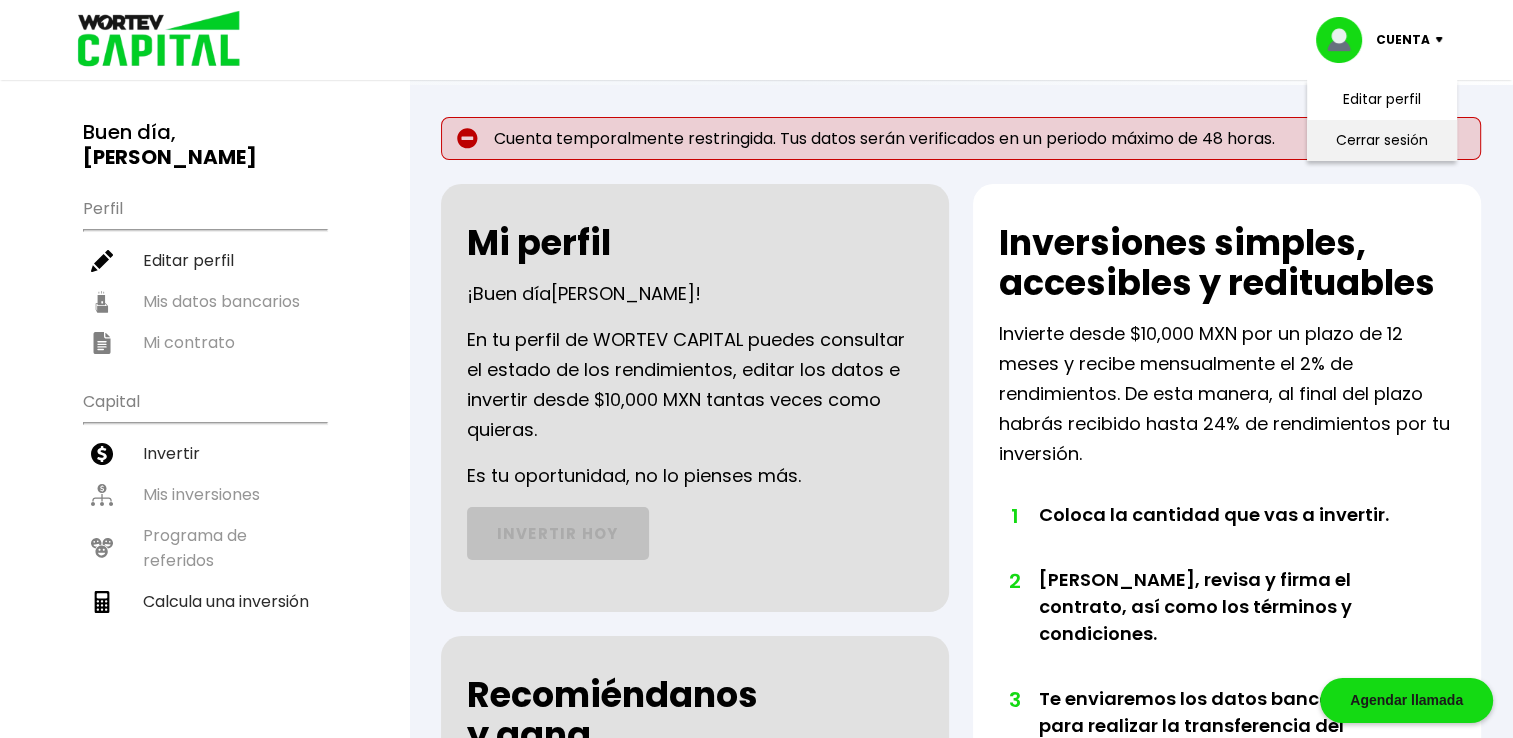 click on "Cerrar sesión" at bounding box center [1382, 140] 